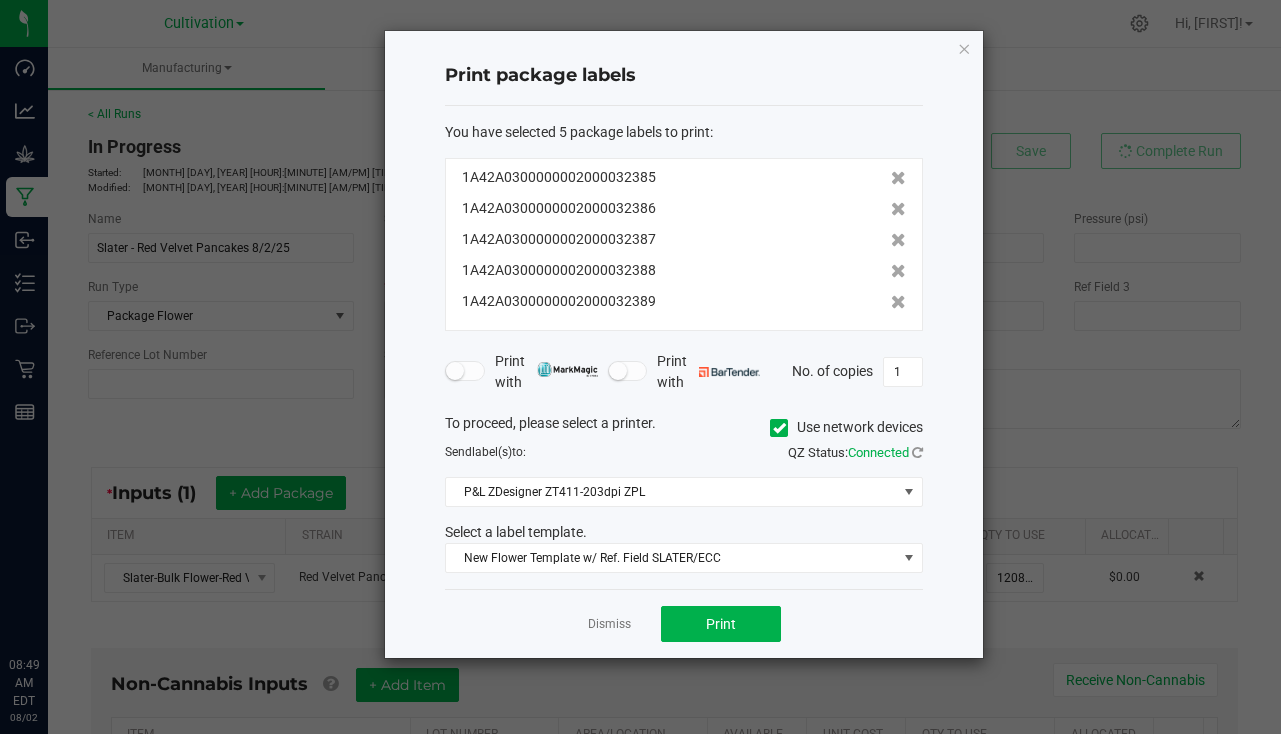 scroll, scrollTop: 0, scrollLeft: 0, axis: both 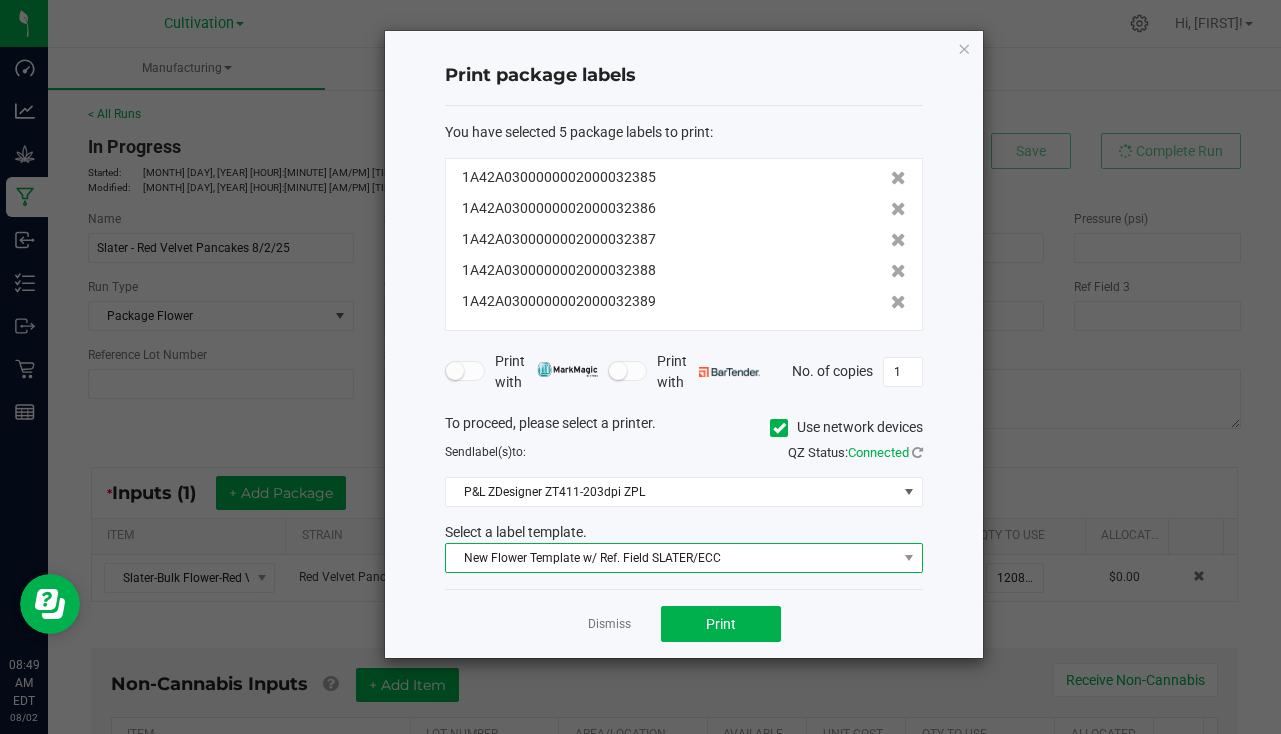 click on "New Flower Template w/ Ref. Field SLATER/ECC" at bounding box center (671, 558) 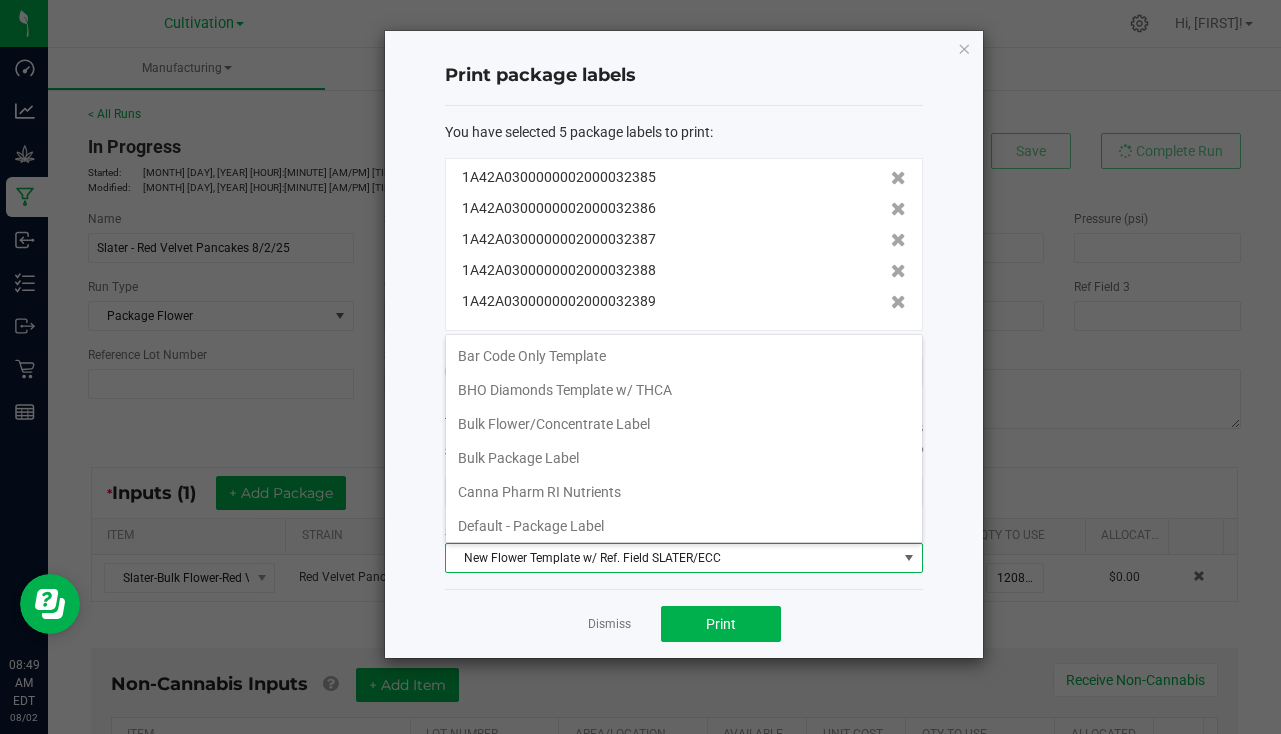 scroll, scrollTop: 616, scrollLeft: 0, axis: vertical 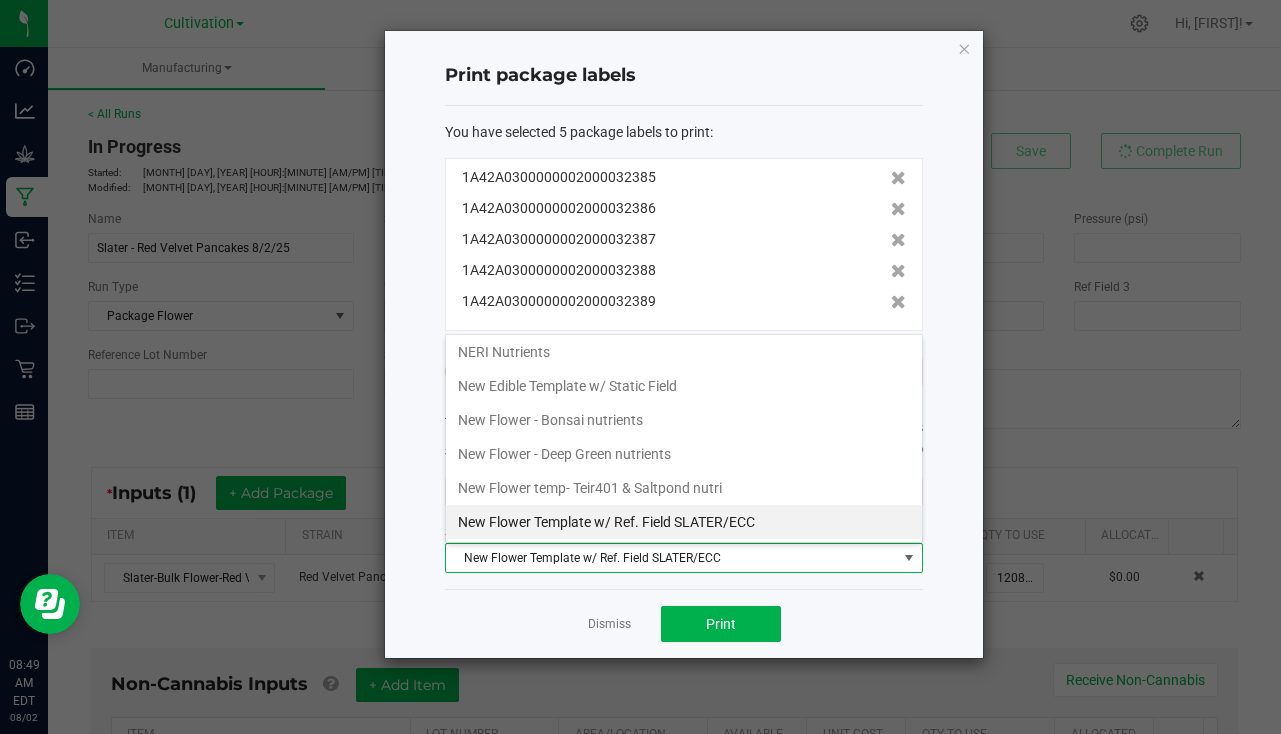 click on "New Flower Template w/ Ref. Field SLATER/ECC" at bounding box center (671, 558) 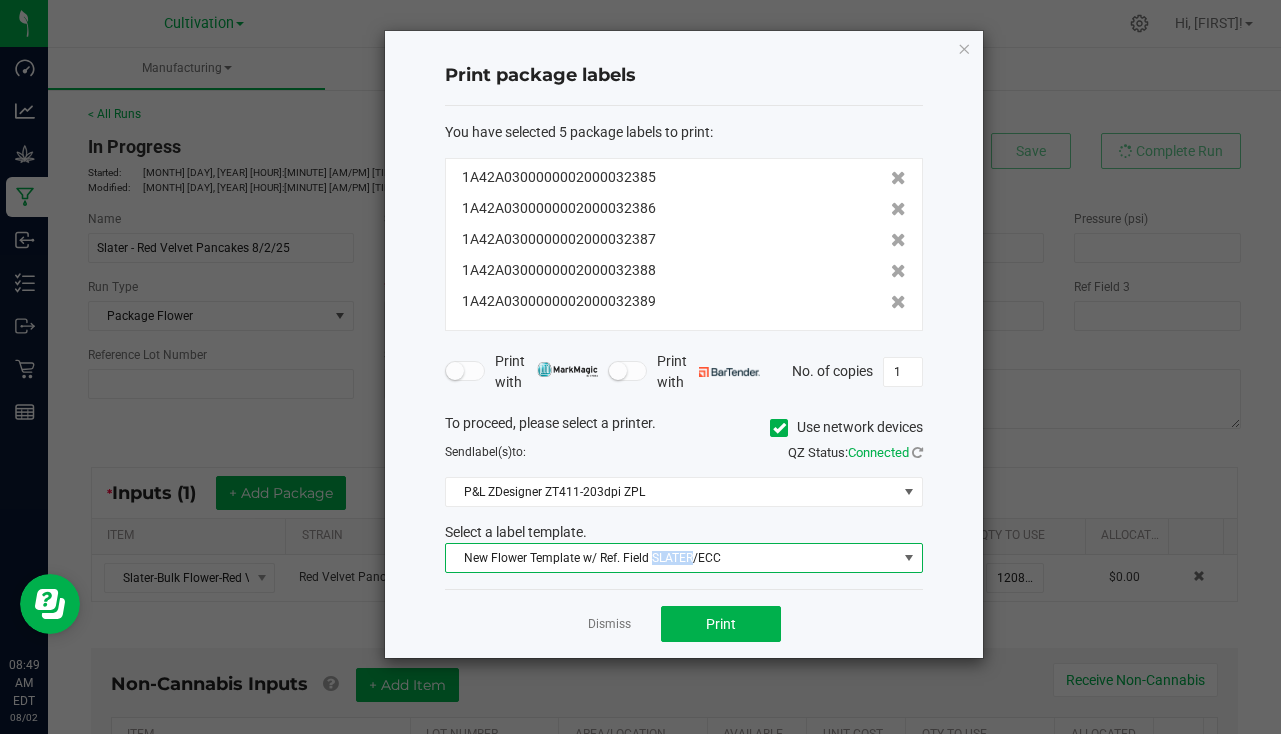 click on "New Flower Template w/ Ref. Field SLATER/ECC" at bounding box center [671, 558] 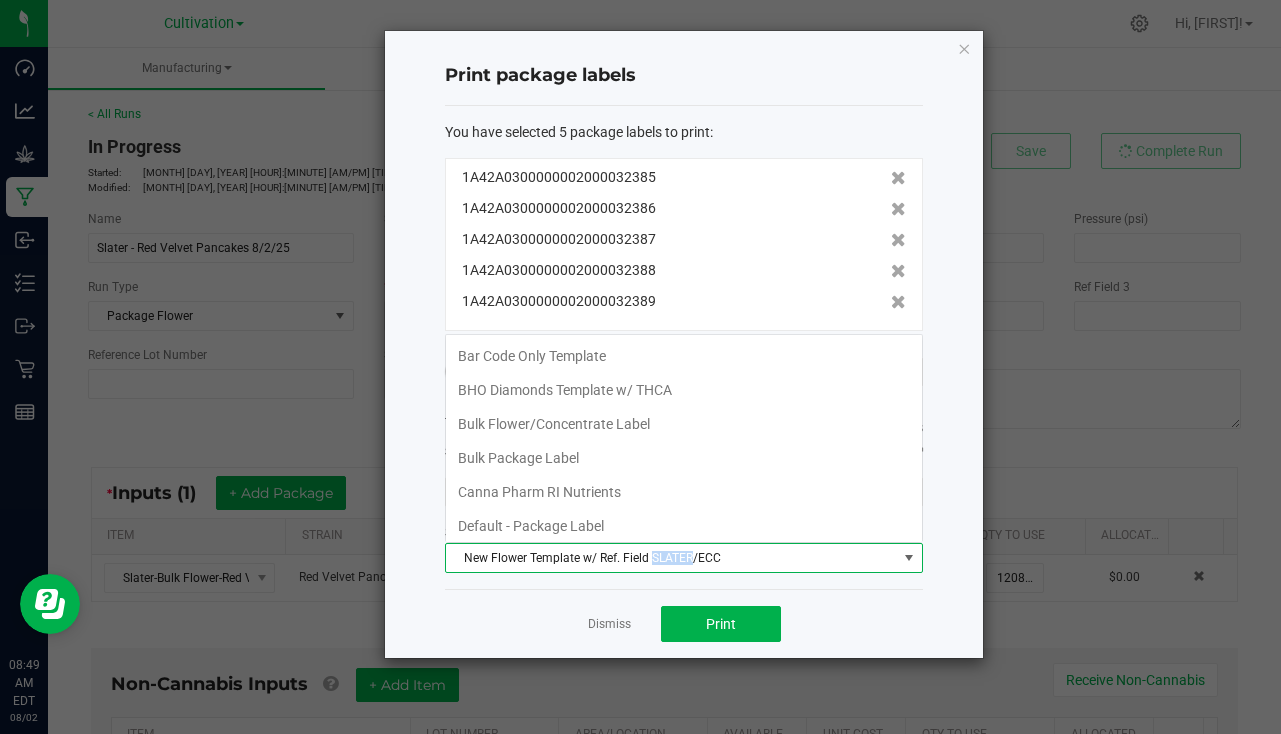 scroll, scrollTop: 616, scrollLeft: 0, axis: vertical 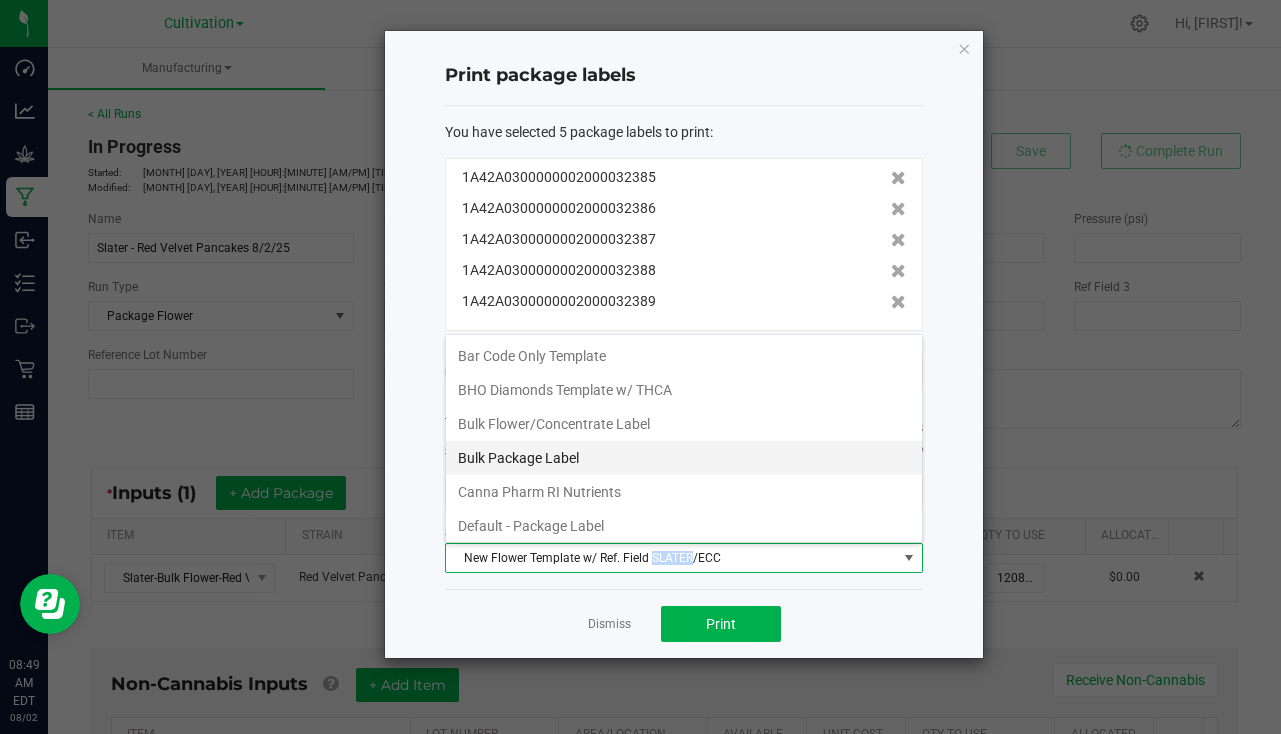 click on "Bulk Package Label" at bounding box center (684, 458) 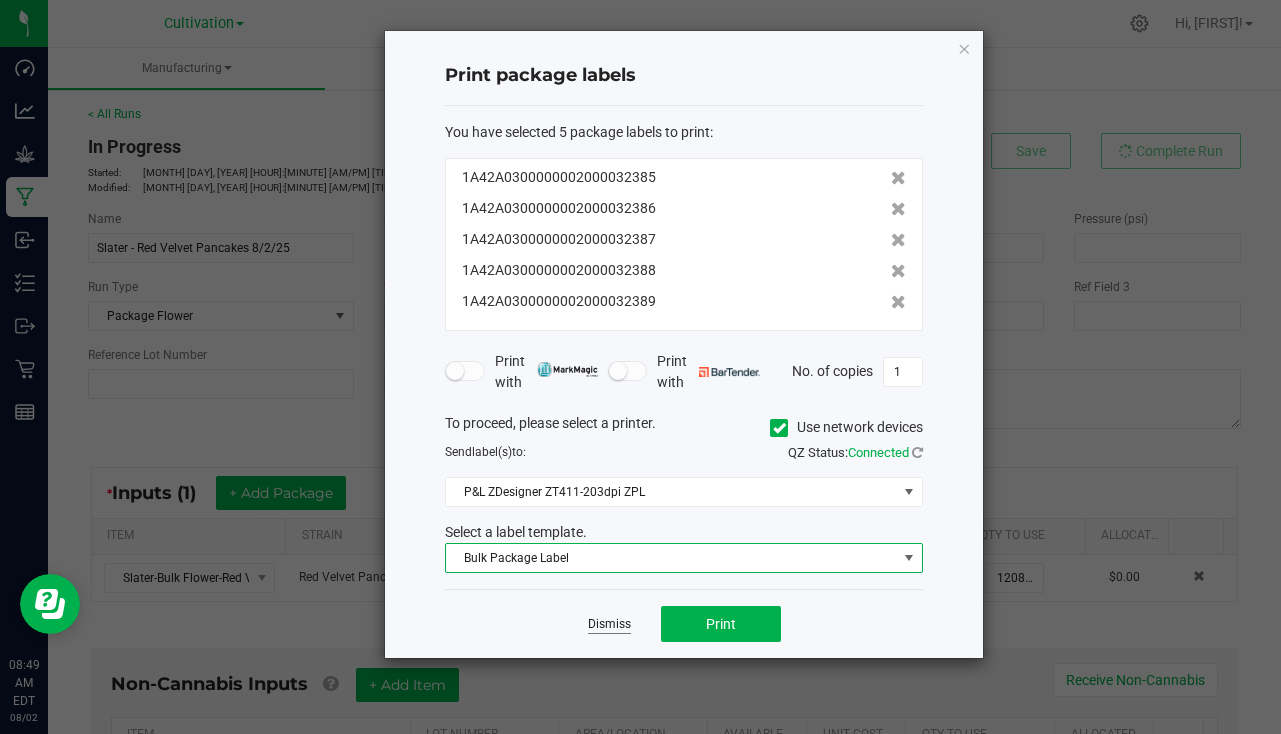 click on "Dismiss" 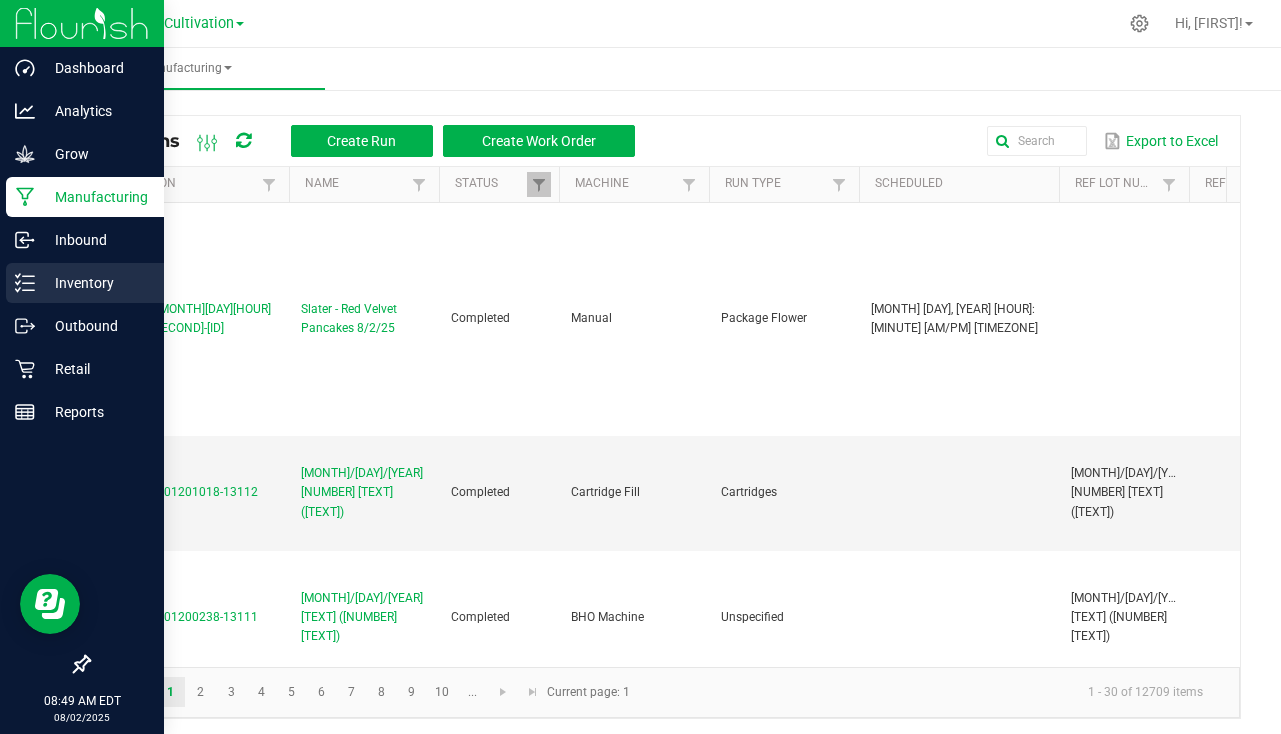 click on "Inventory" at bounding box center (95, 283) 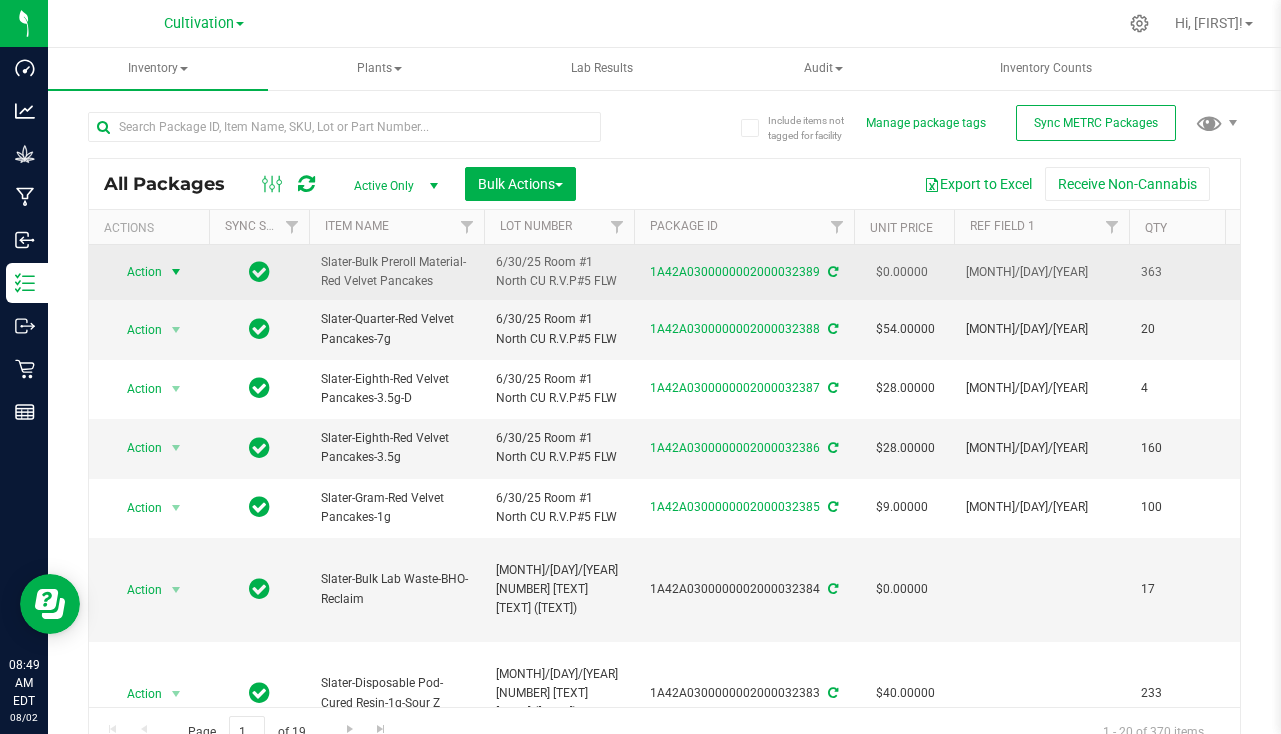 click at bounding box center (176, 272) 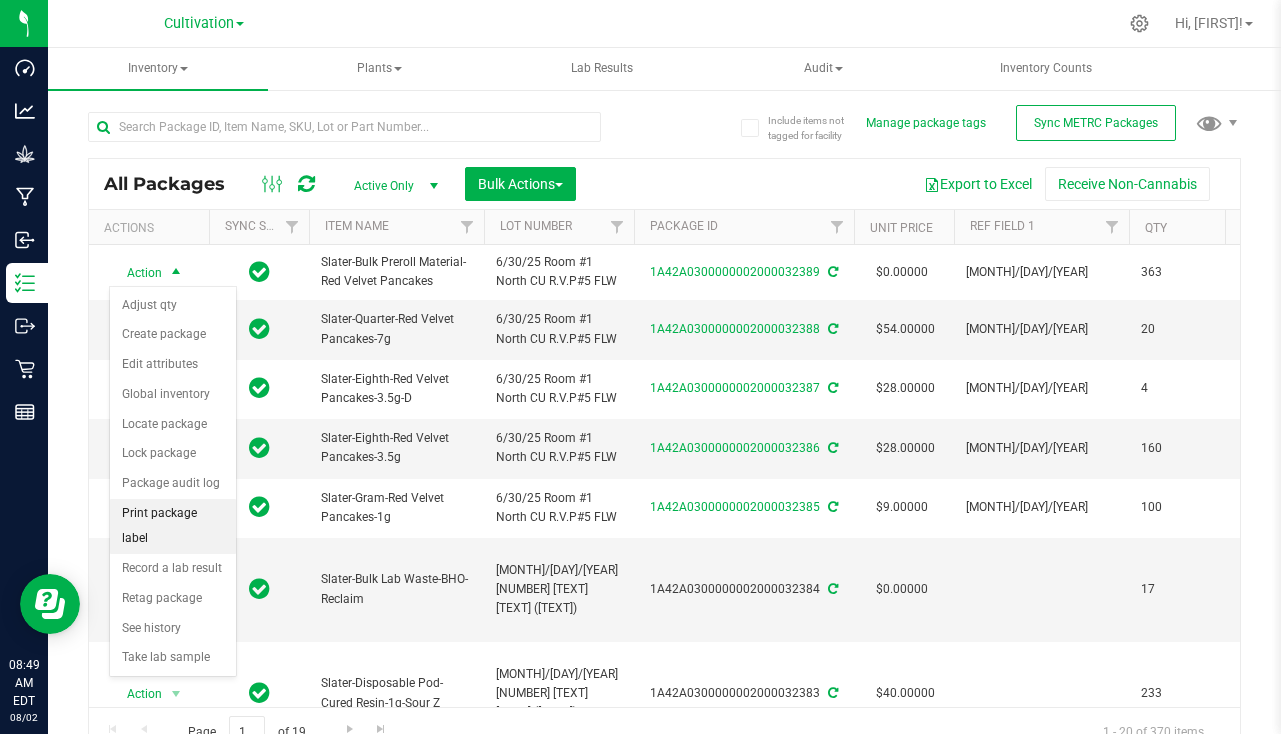 click on "Print package label" at bounding box center [173, 526] 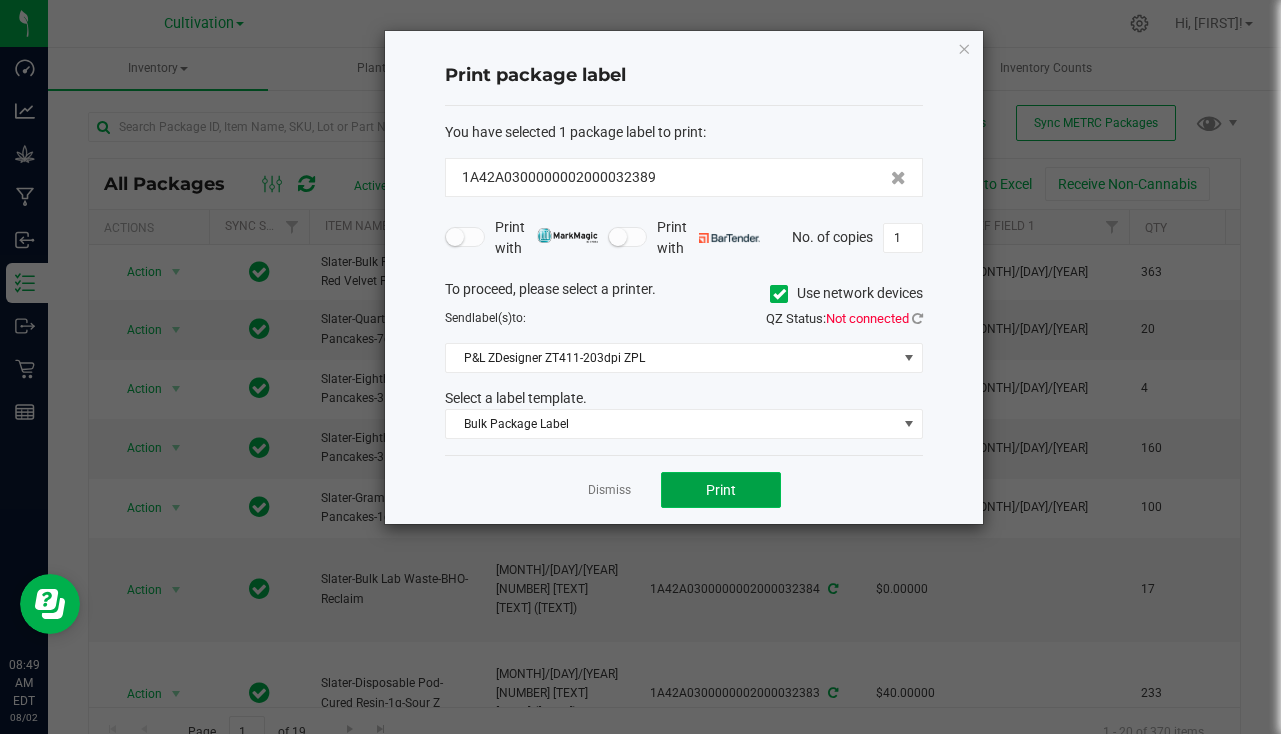 click on "Print" 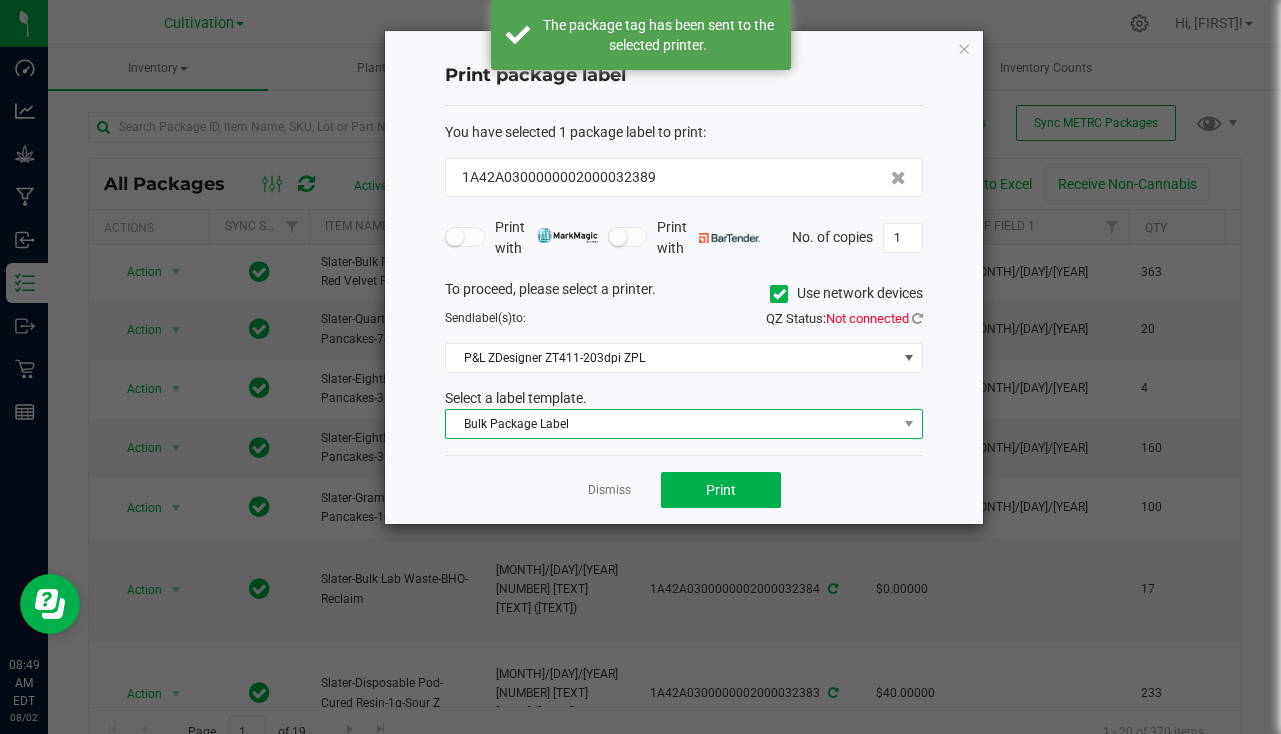 click on "Bulk Package Label" at bounding box center (671, 424) 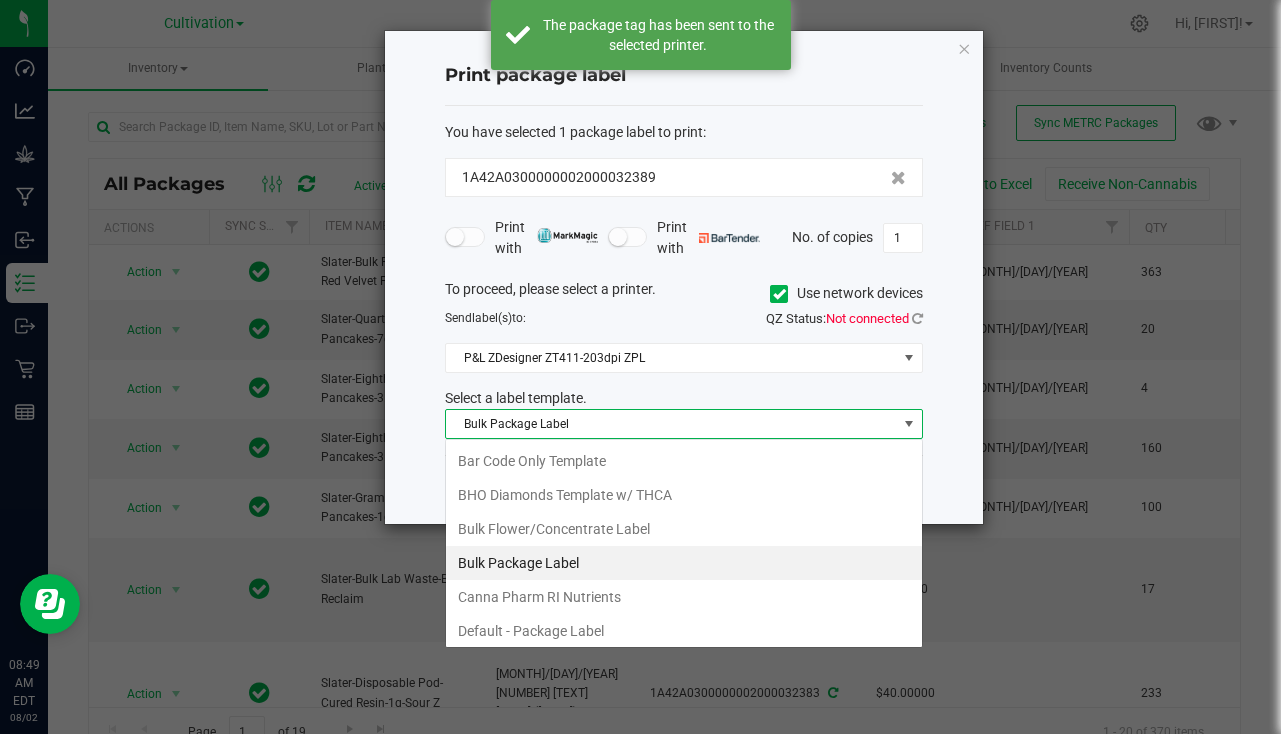 scroll, scrollTop: 99970, scrollLeft: 99522, axis: both 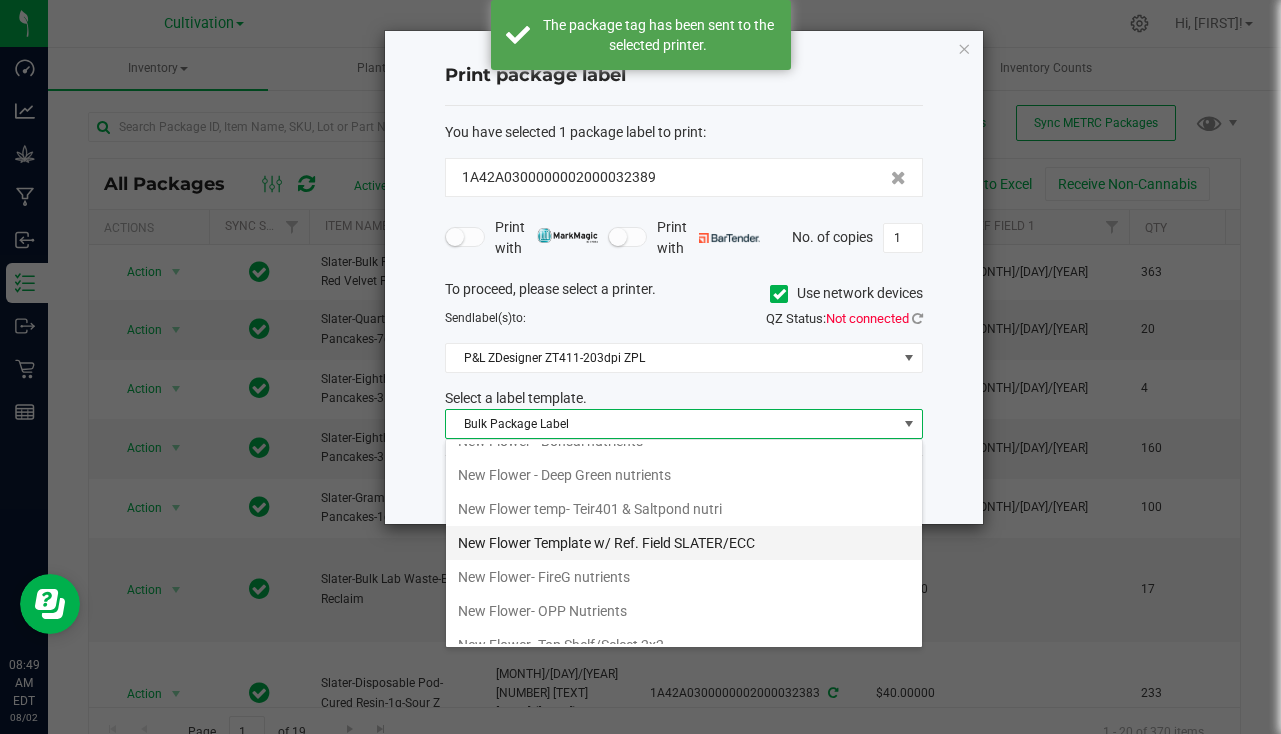 click on "New Flower Template w/ Ref. Field SLATER/ECC" at bounding box center [684, 543] 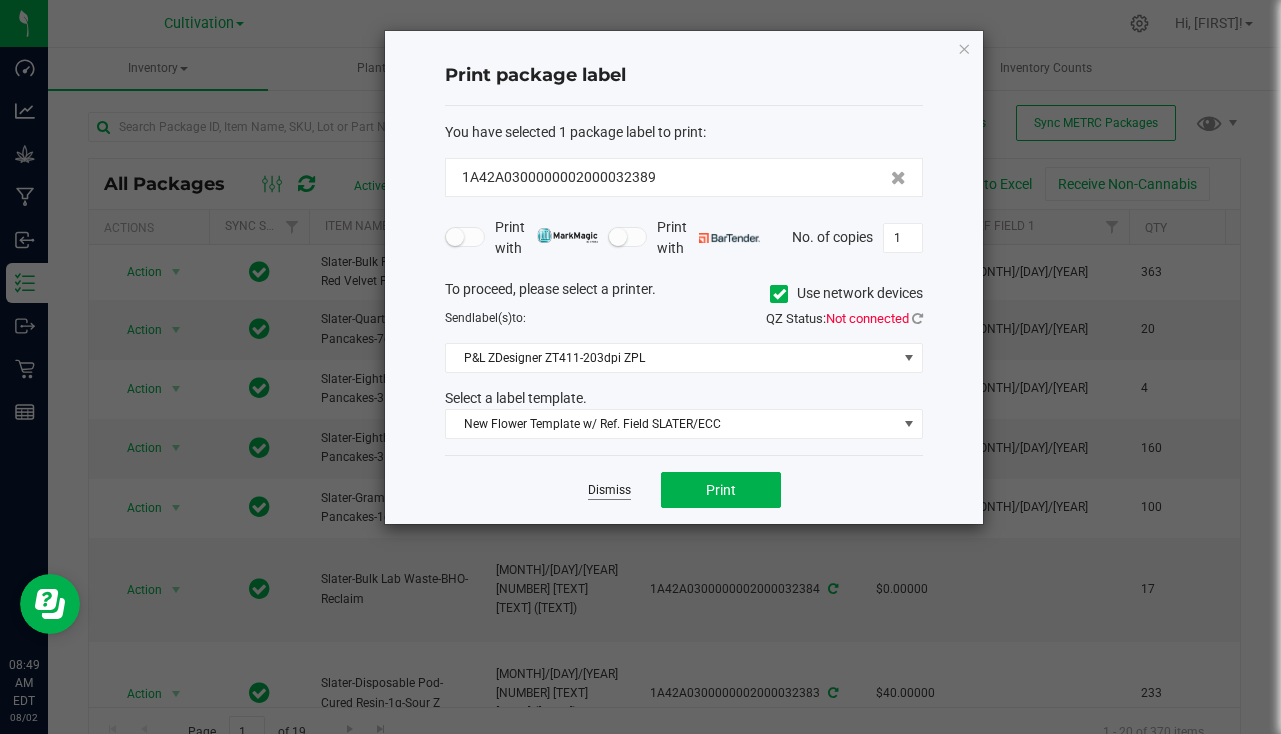 click on "Dismiss" 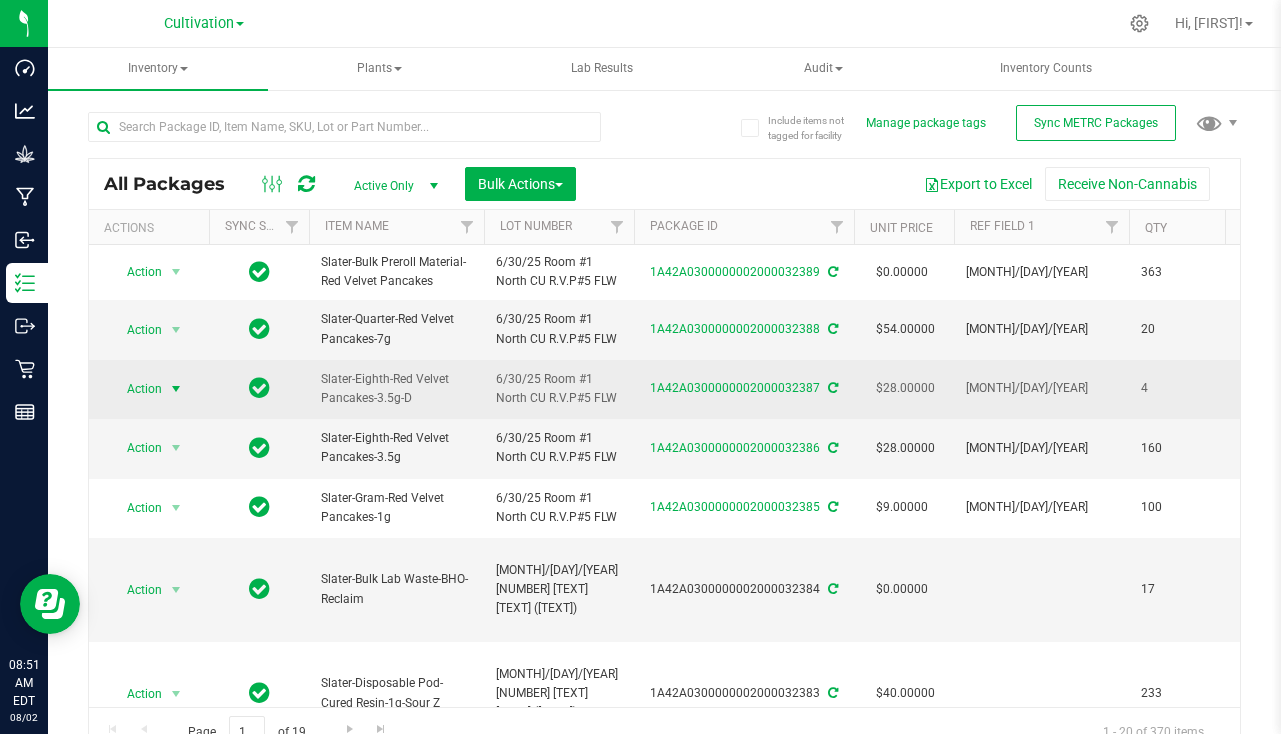 click at bounding box center [176, 389] 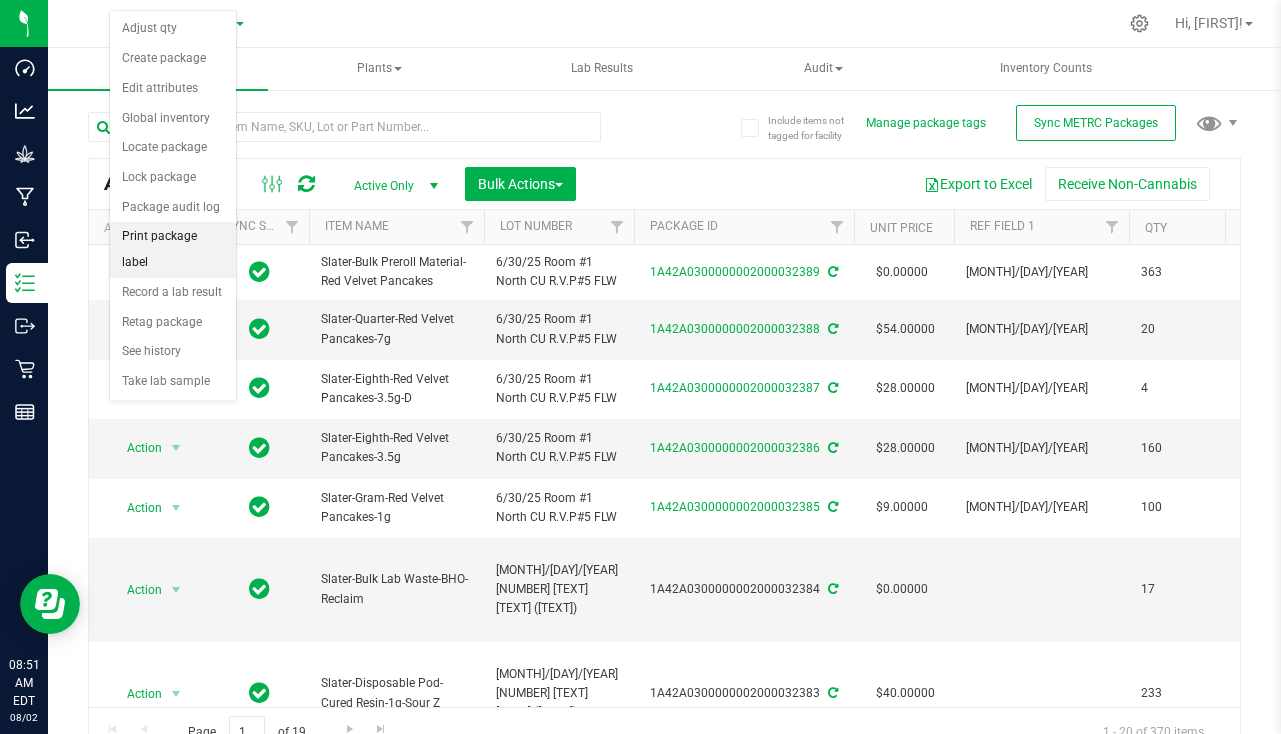 click on "Print package label" at bounding box center (173, 249) 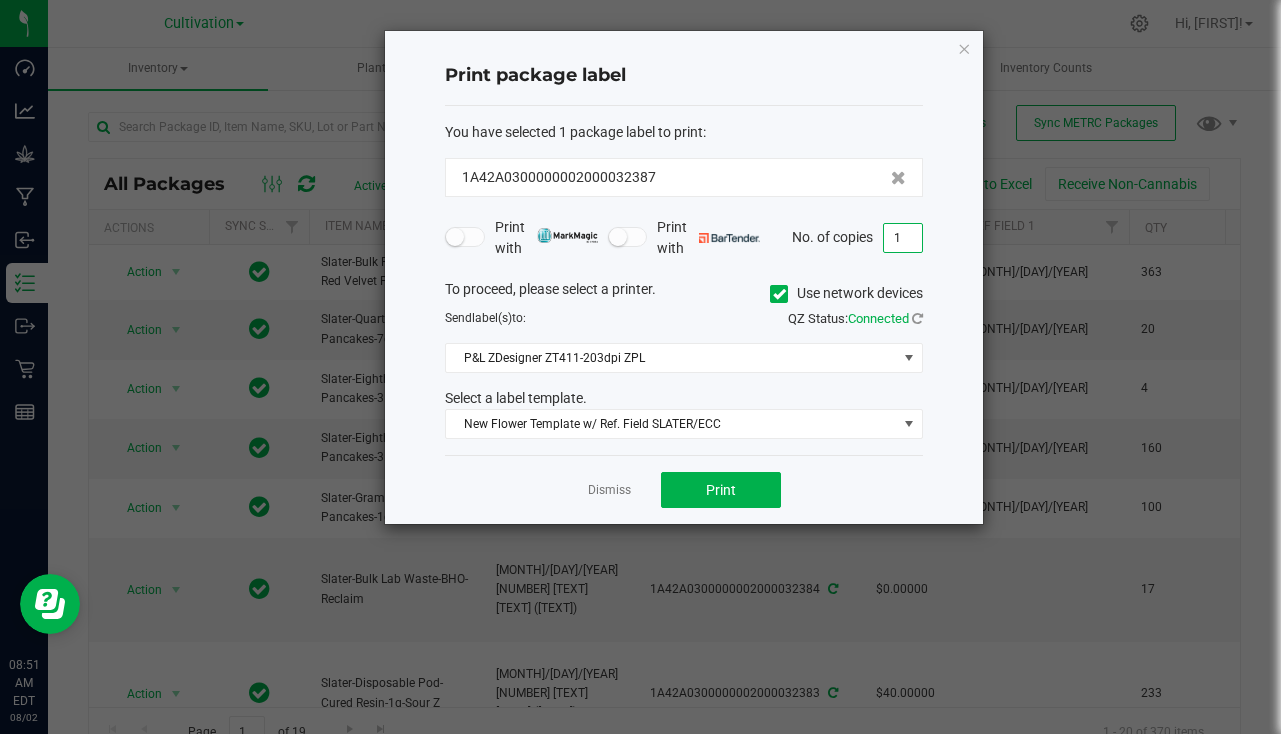 click on "1" at bounding box center [903, 238] 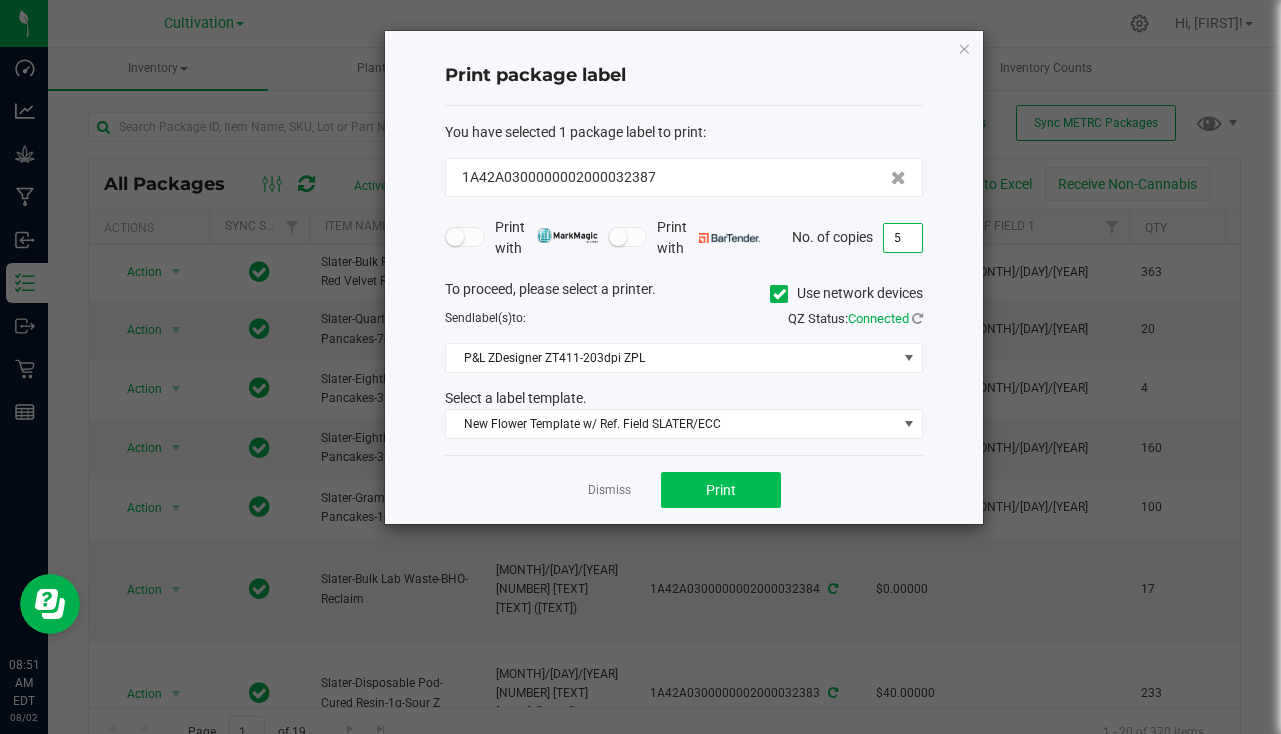 type on "5" 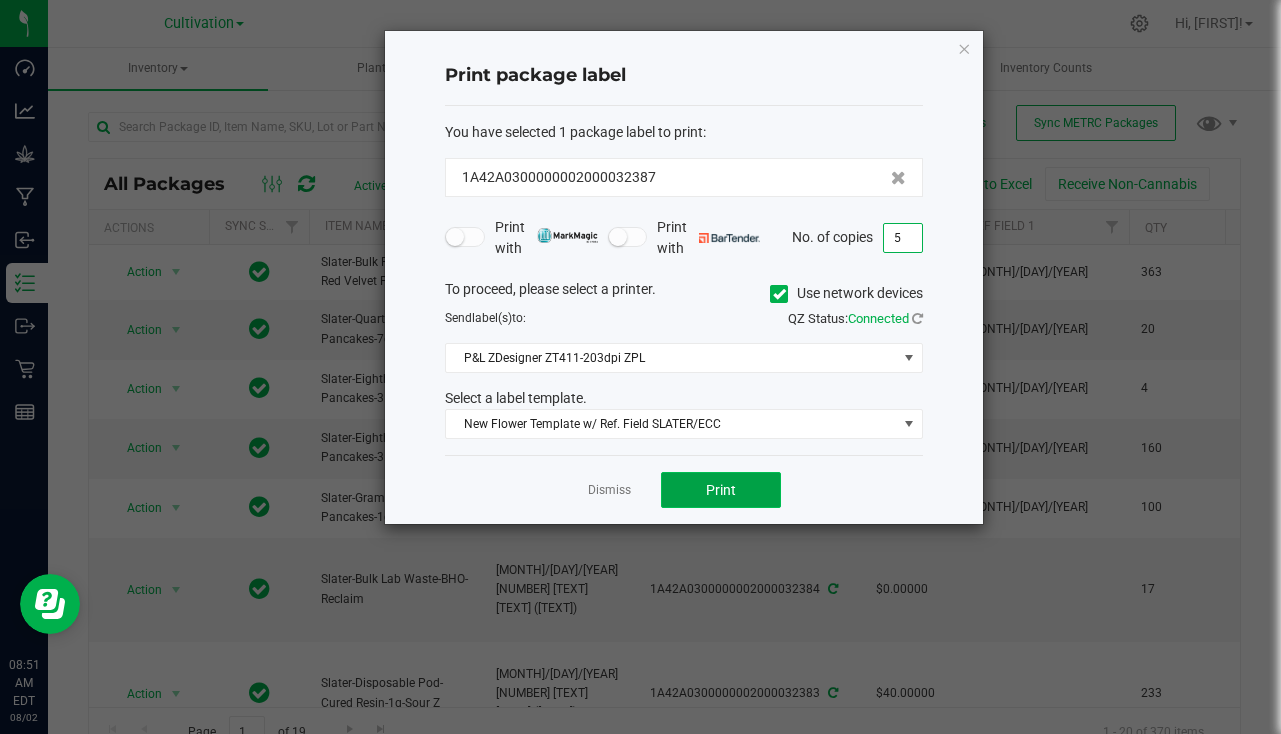 click on "Print" 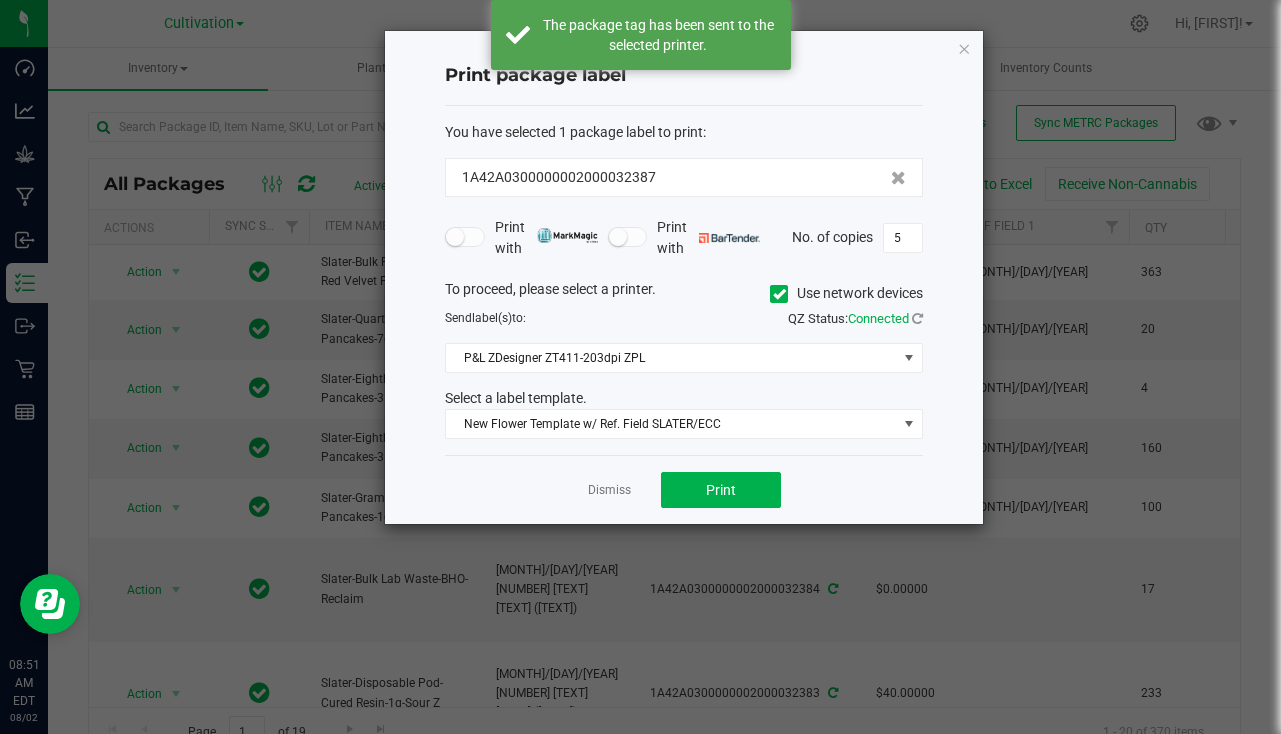 click on "Dismiss   Print" 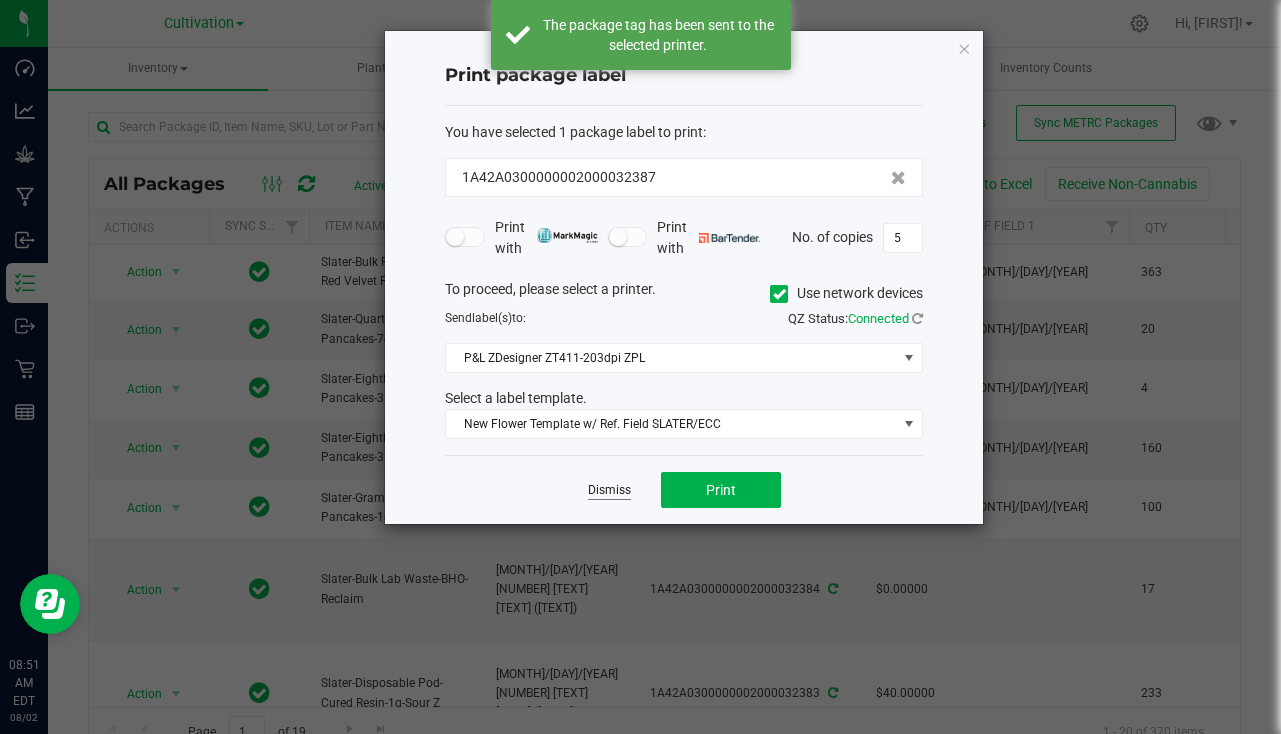 click on "Dismiss" 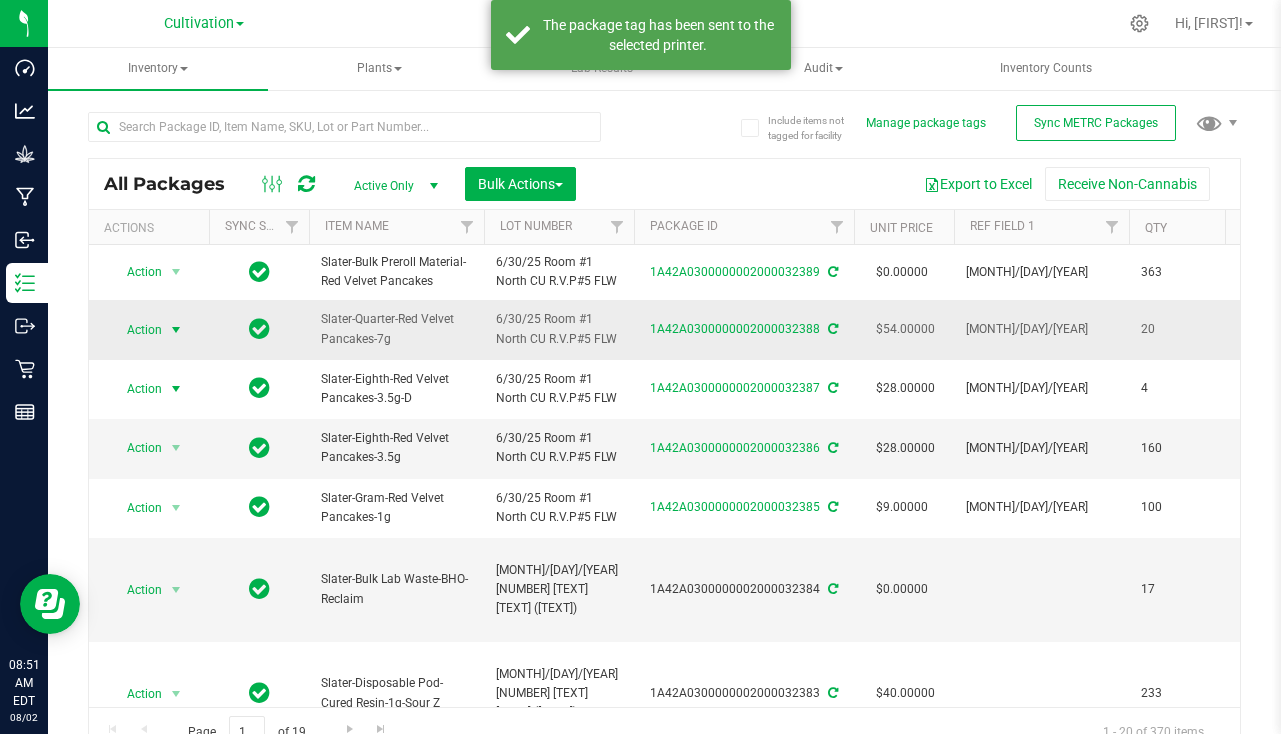 click at bounding box center [176, 330] 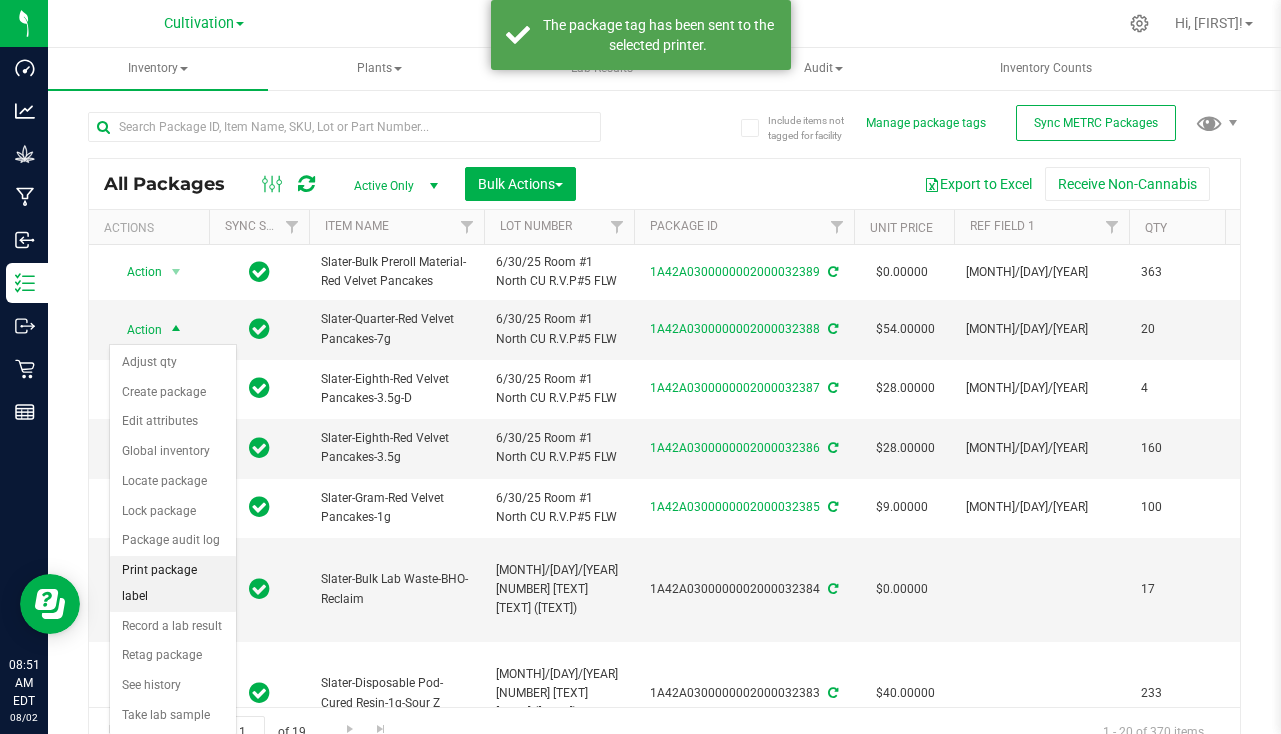 click on "Print package label" at bounding box center (173, 583) 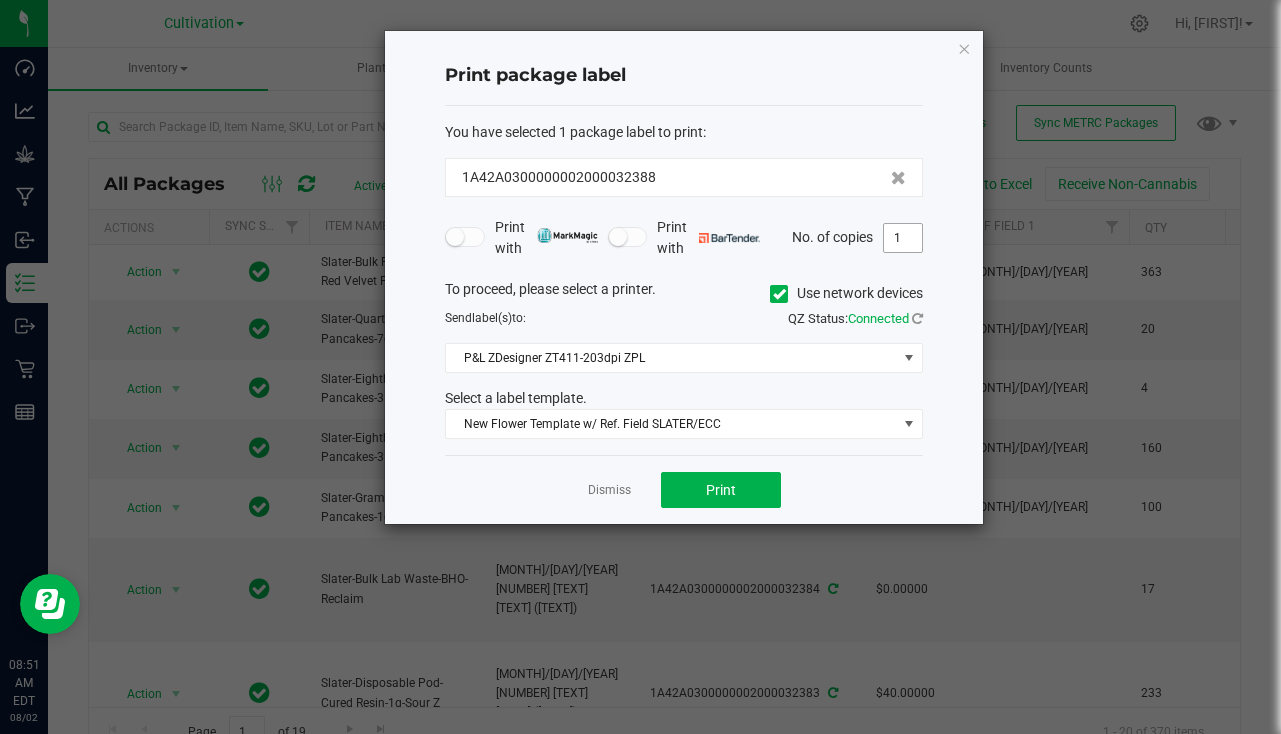 click on "1" at bounding box center [903, 238] 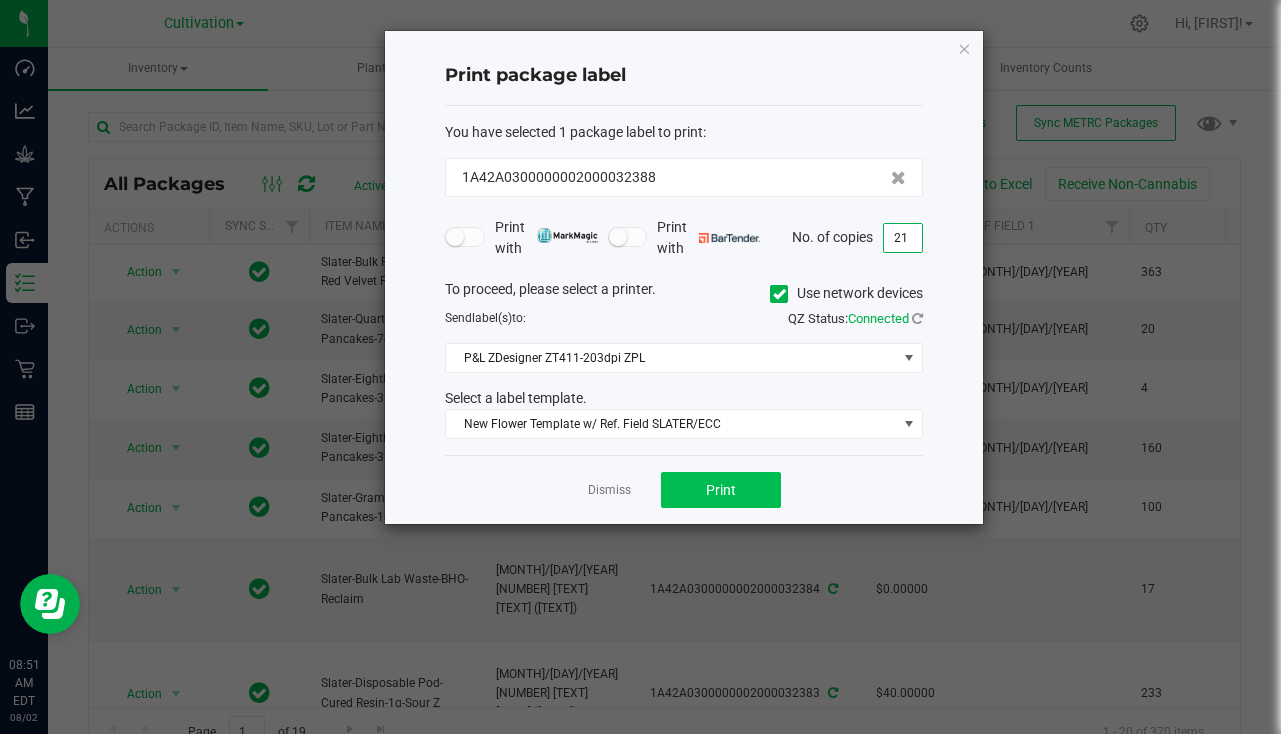 type on "21" 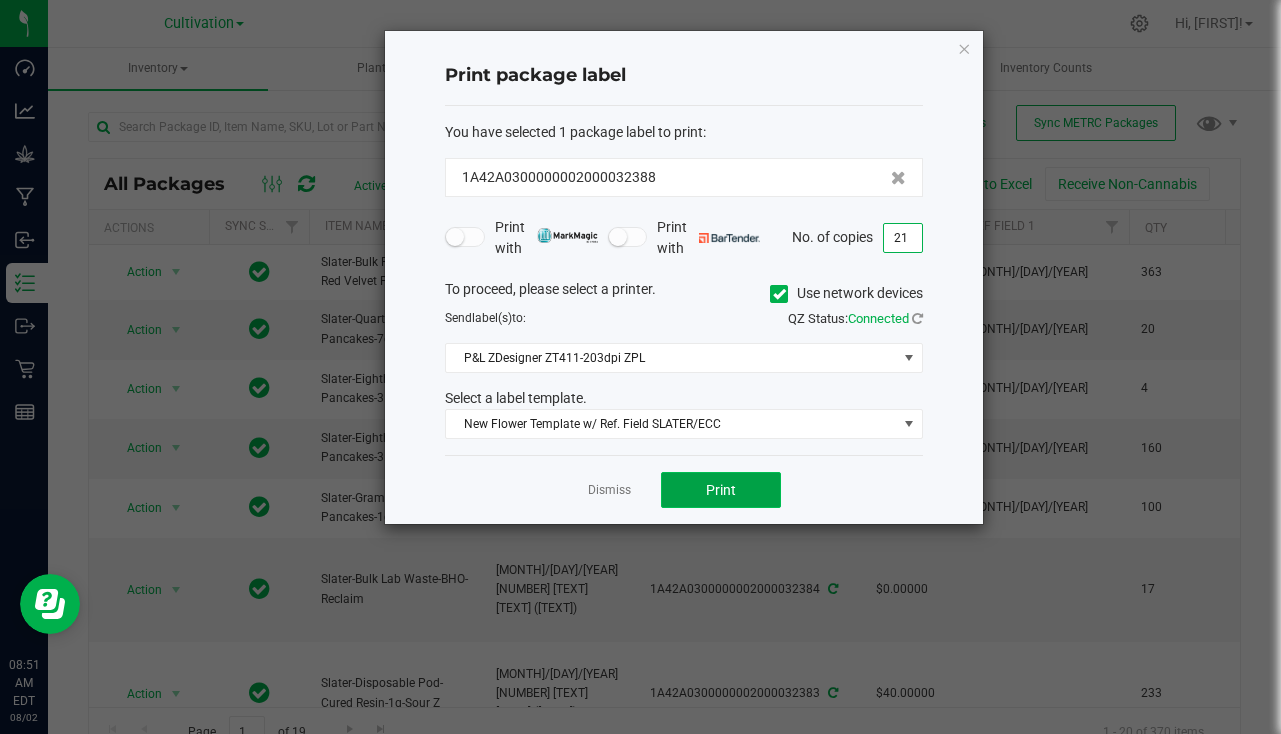 click on "Print" 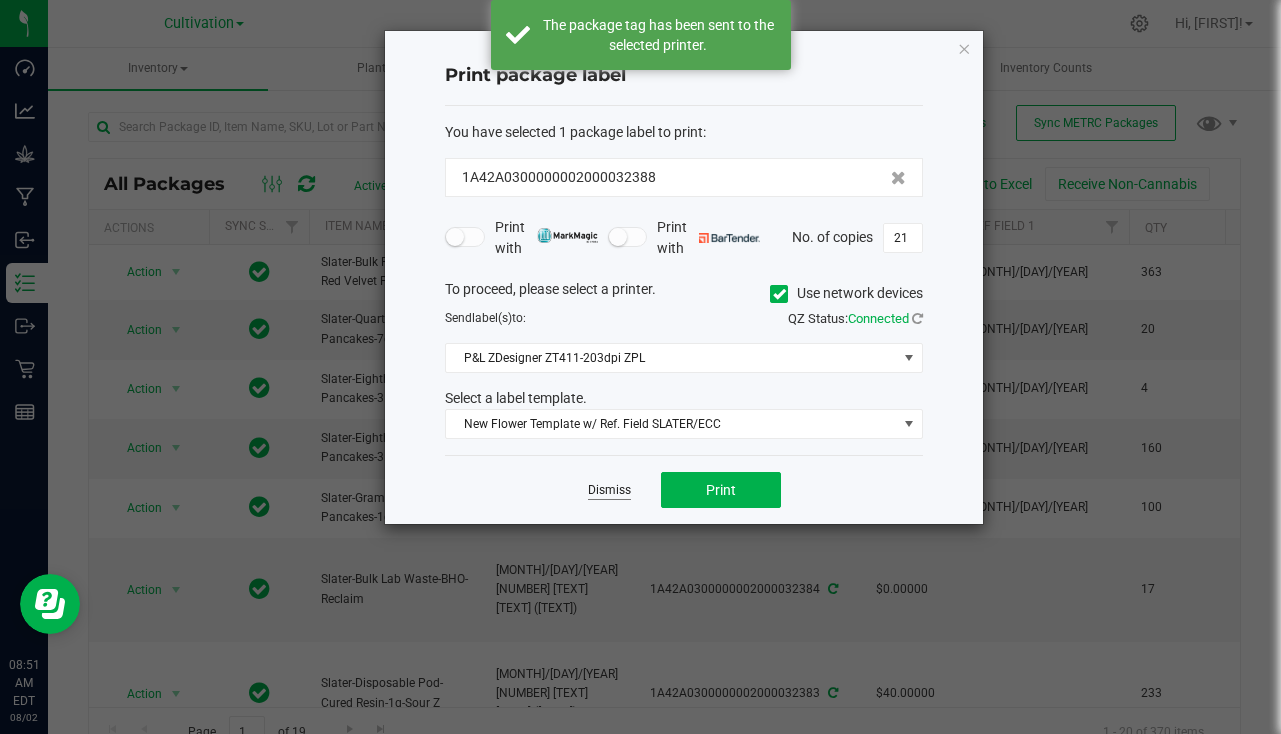 click on "Dismiss" 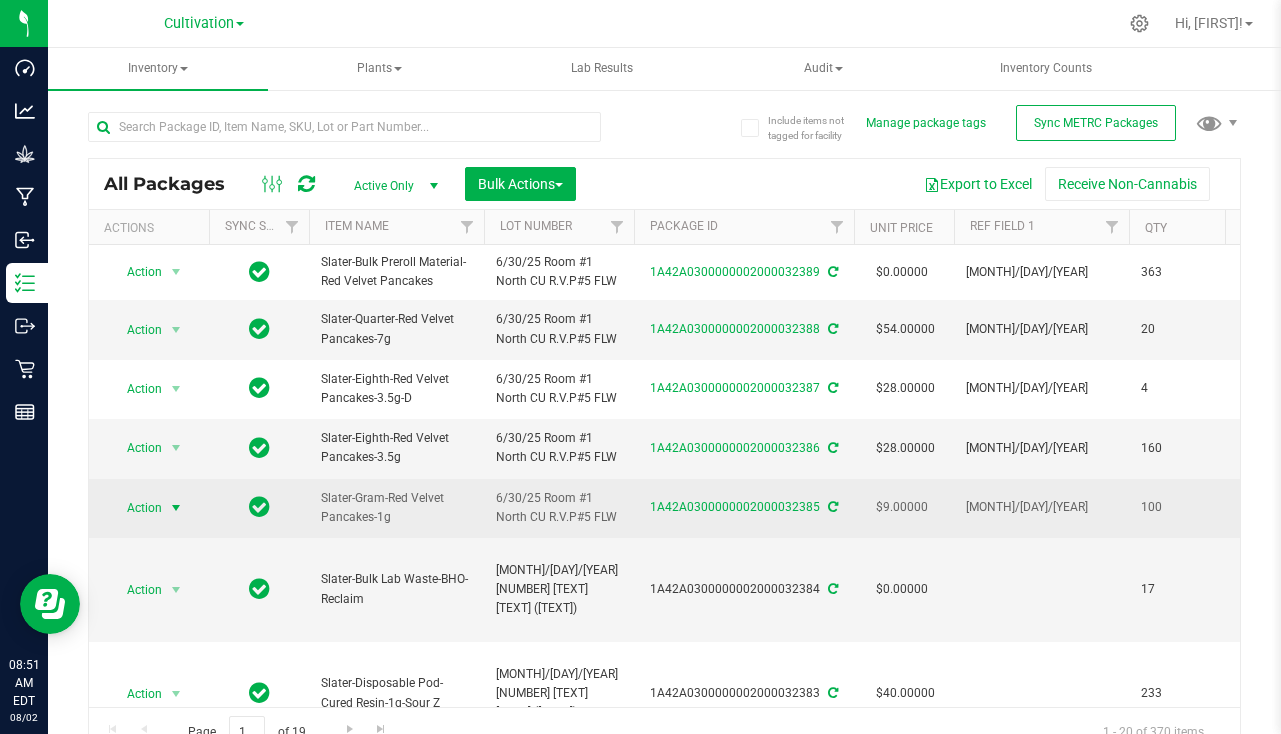 click on "Action" at bounding box center [136, 508] 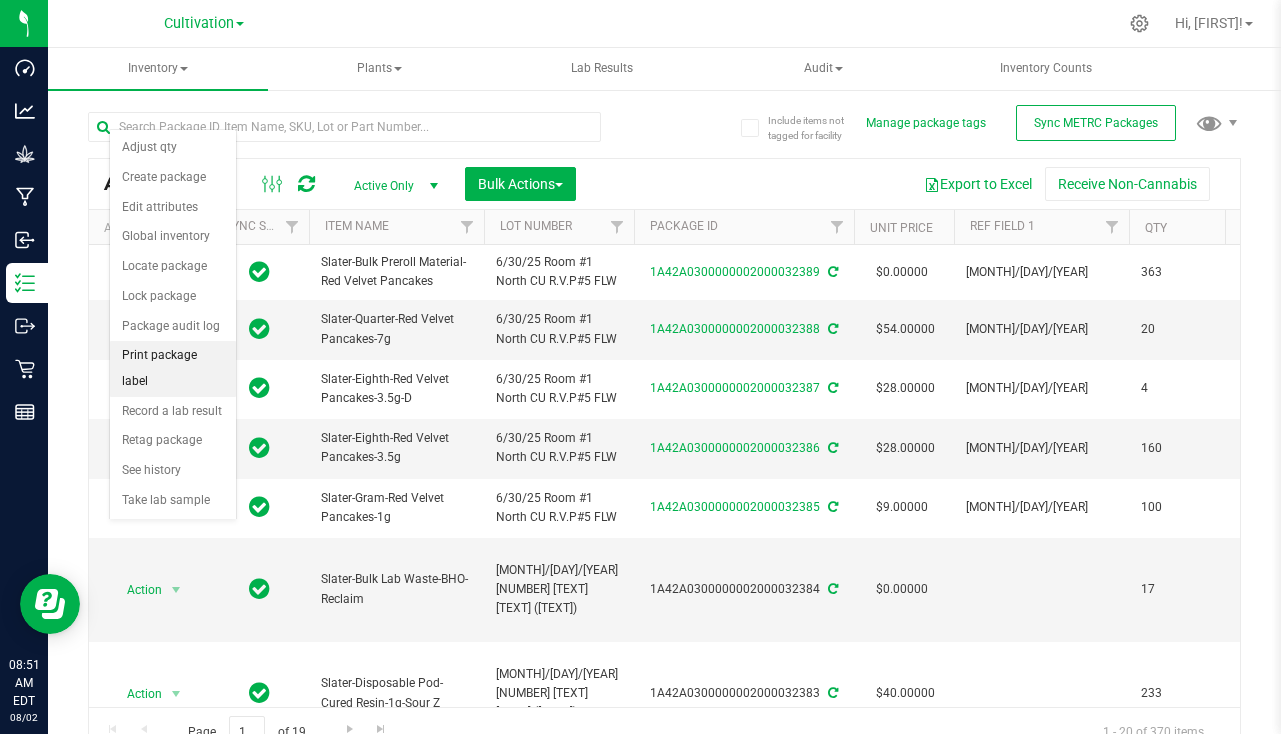 click on "Print package label" at bounding box center [173, 368] 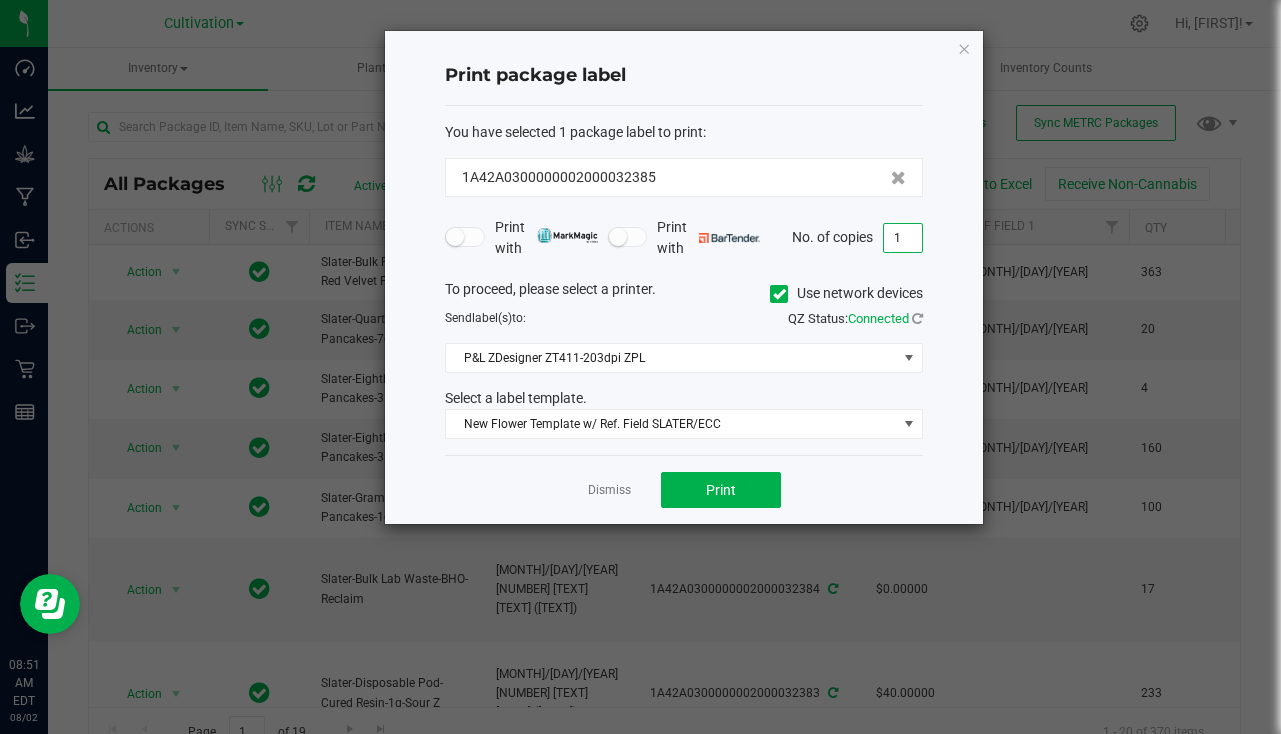 click on "1" at bounding box center (903, 238) 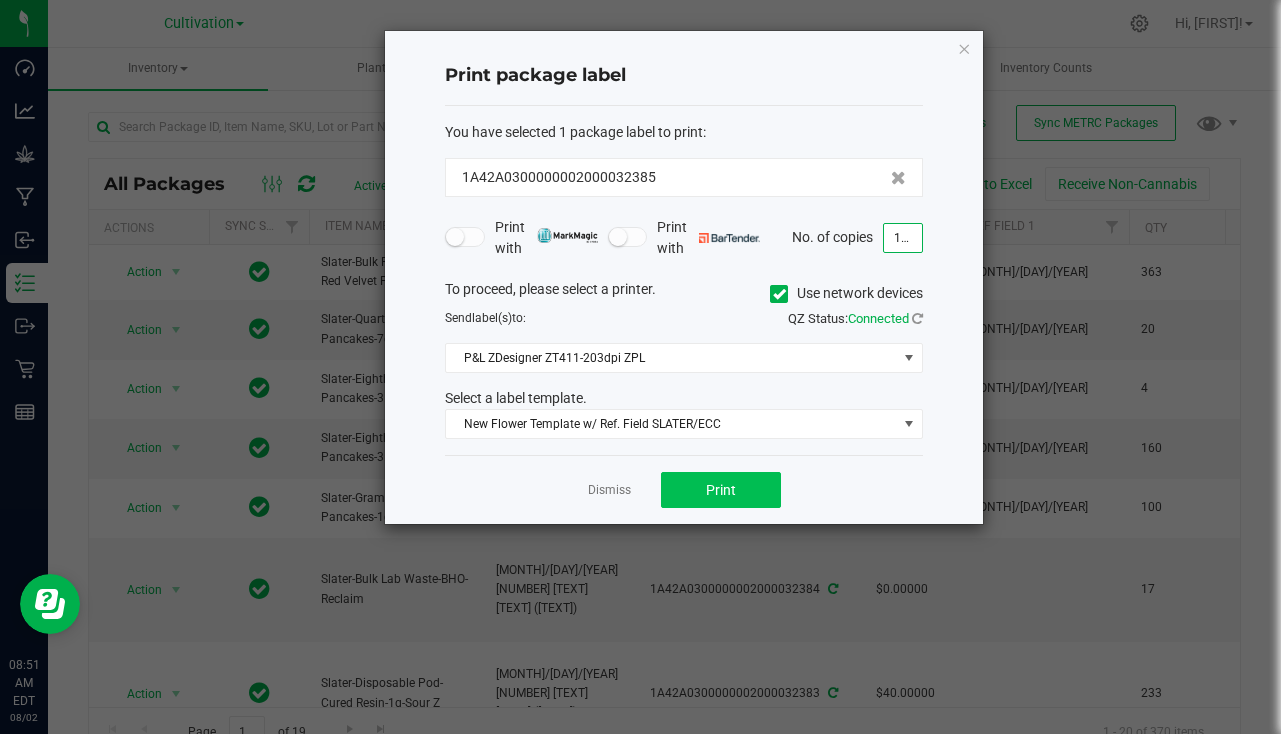 type on "101" 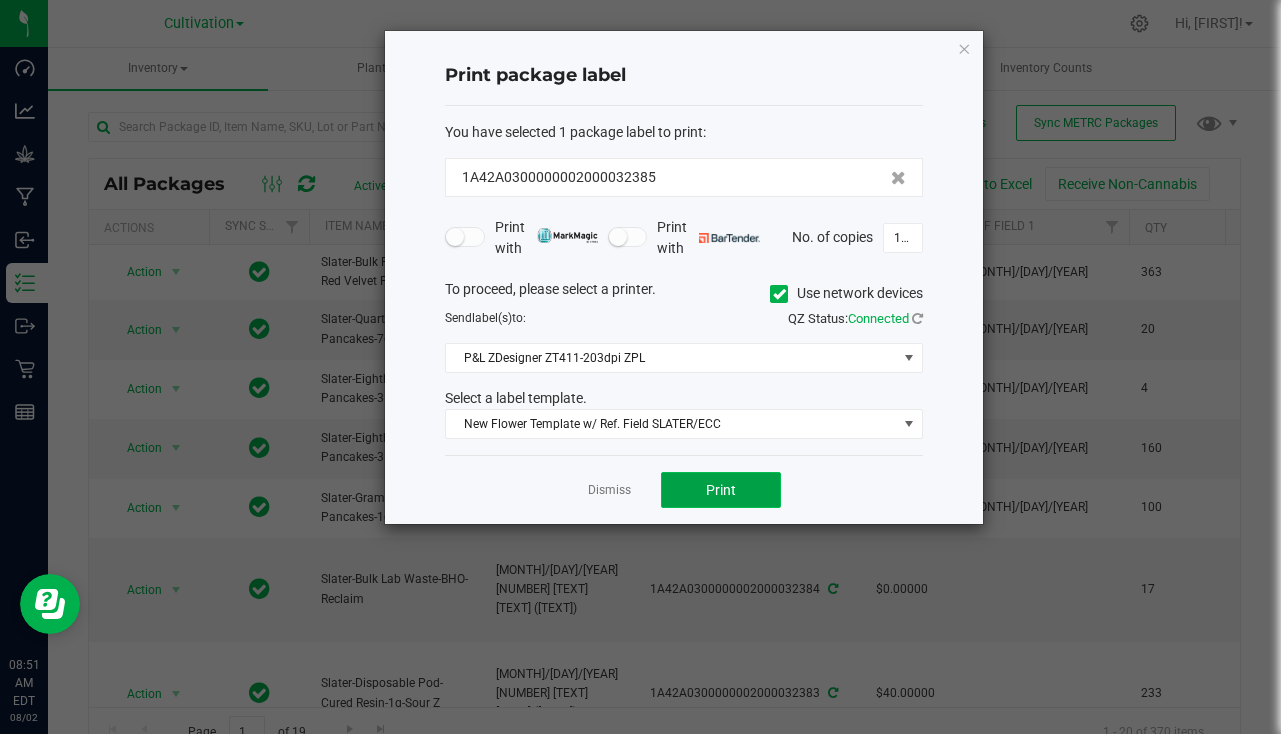 click on "Print" 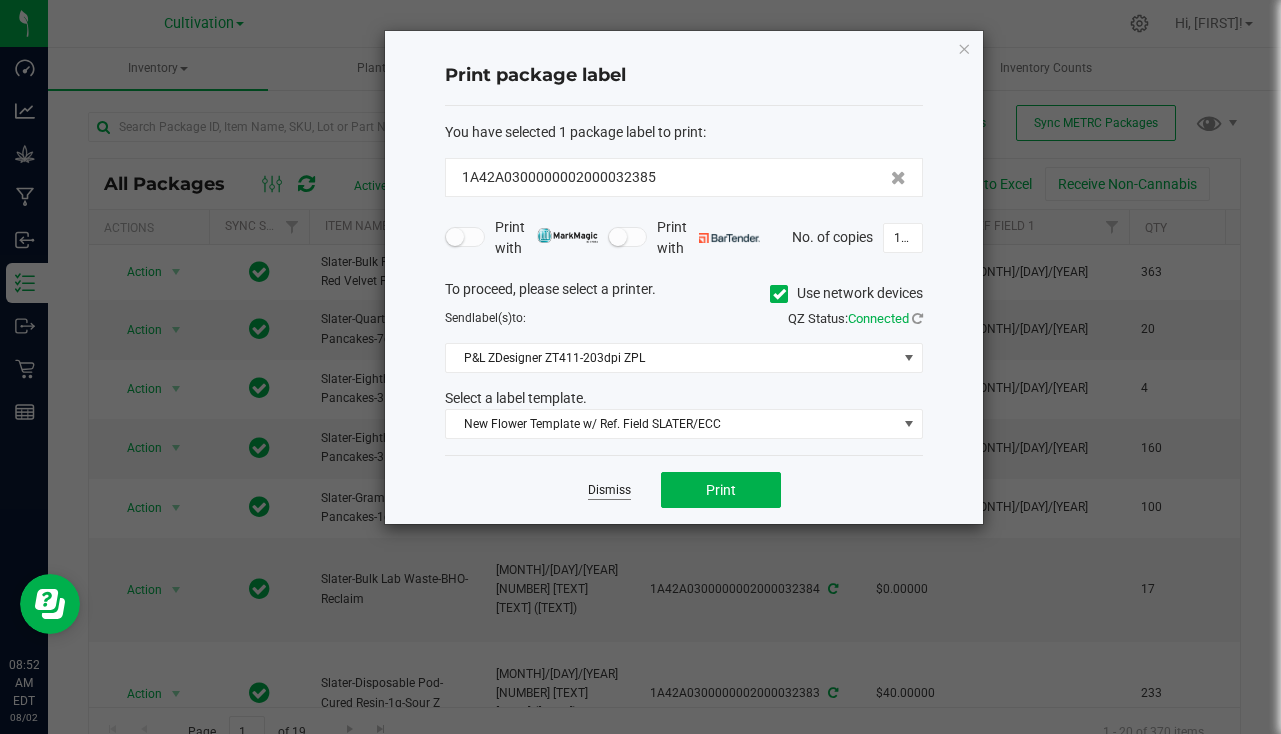 click on "Dismiss" 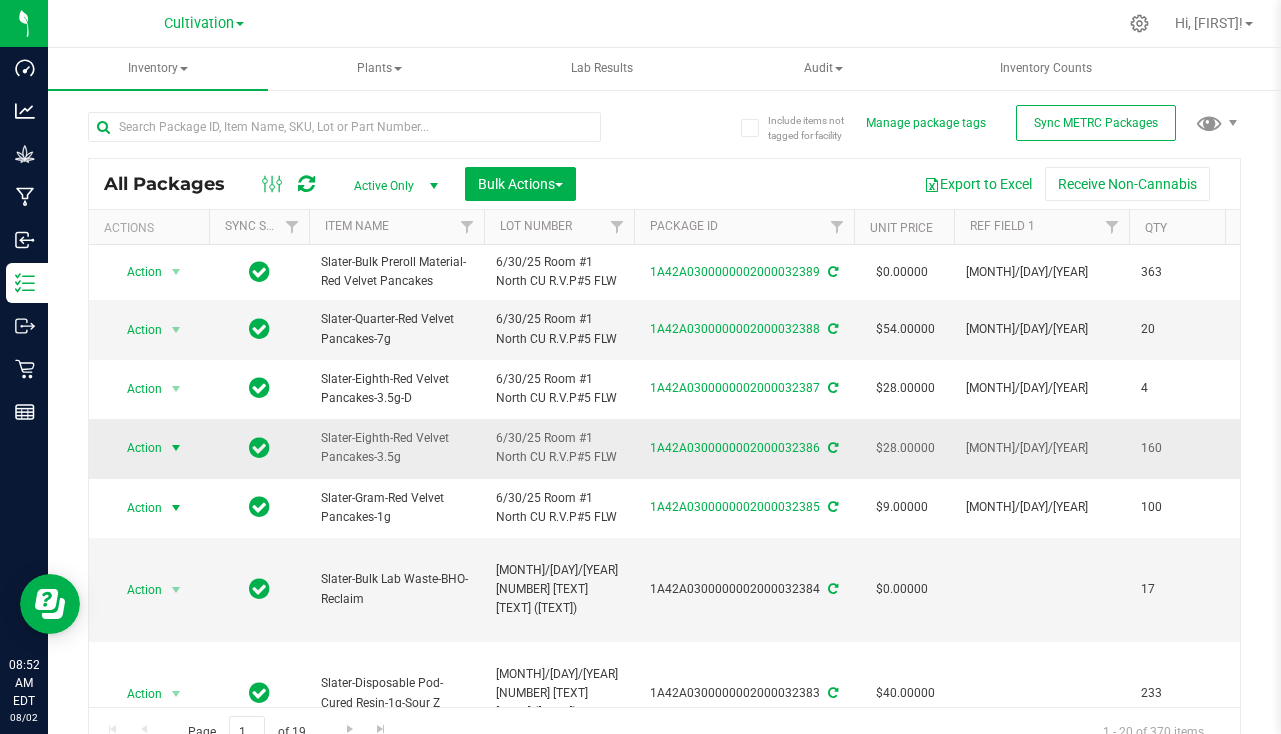 click at bounding box center (176, 448) 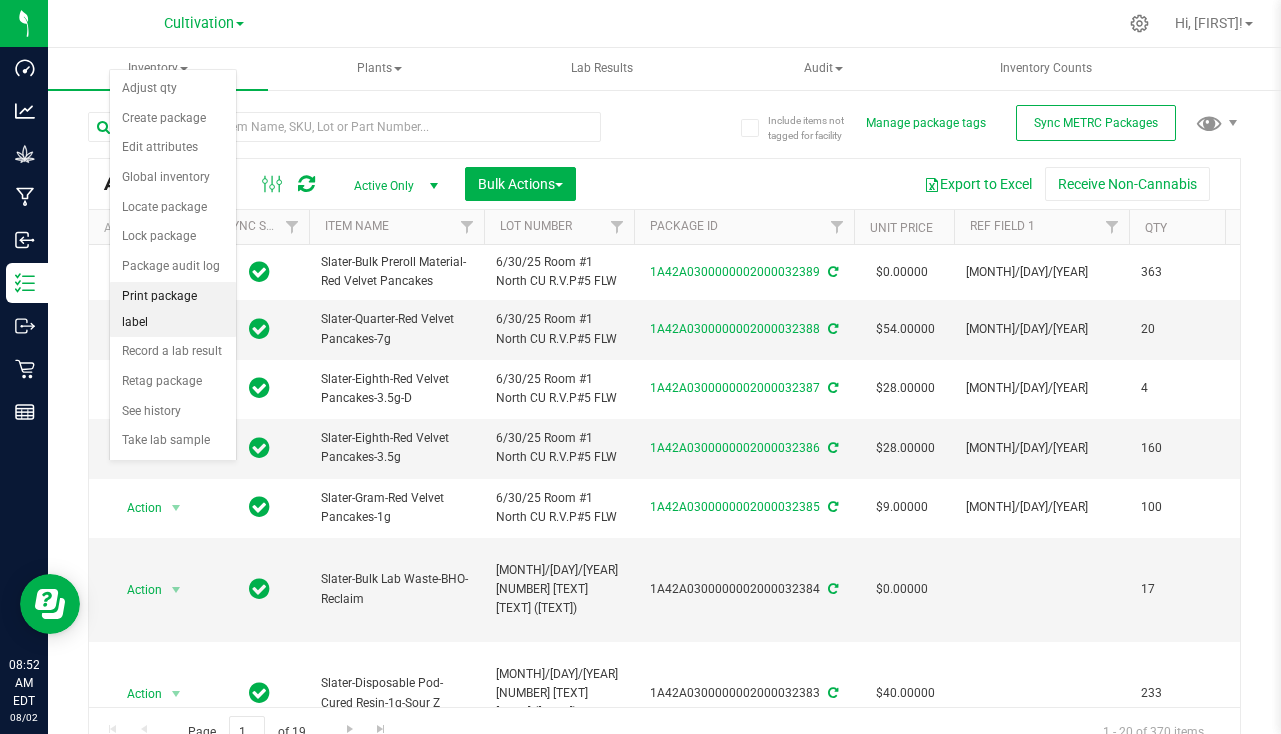 click on "Print package label" at bounding box center [173, 309] 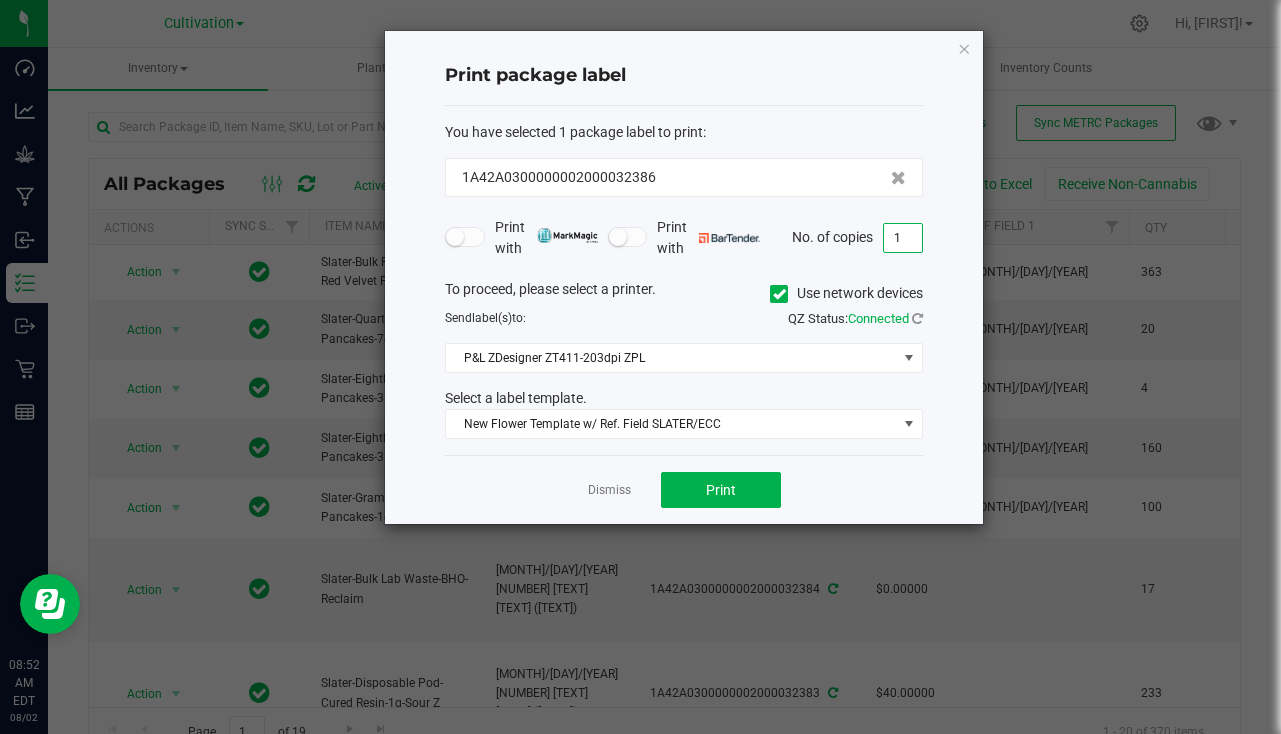 click on "1" at bounding box center [903, 238] 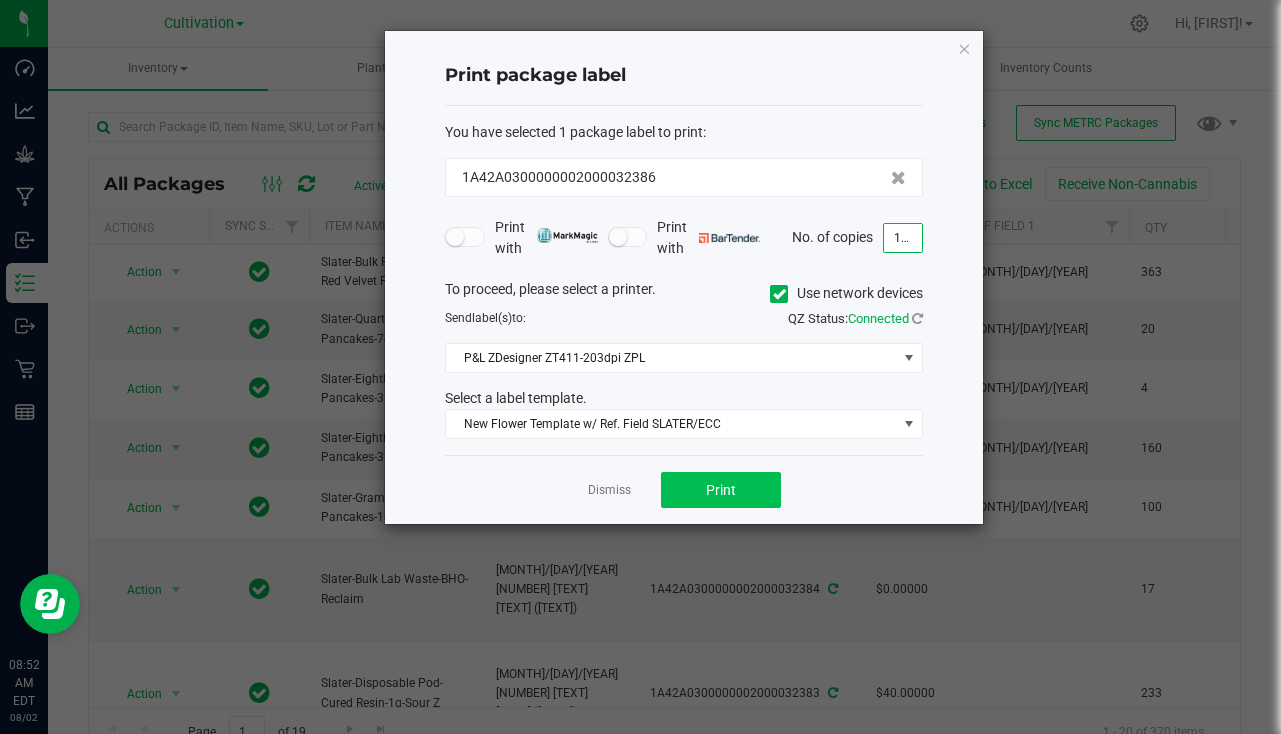 type on "161" 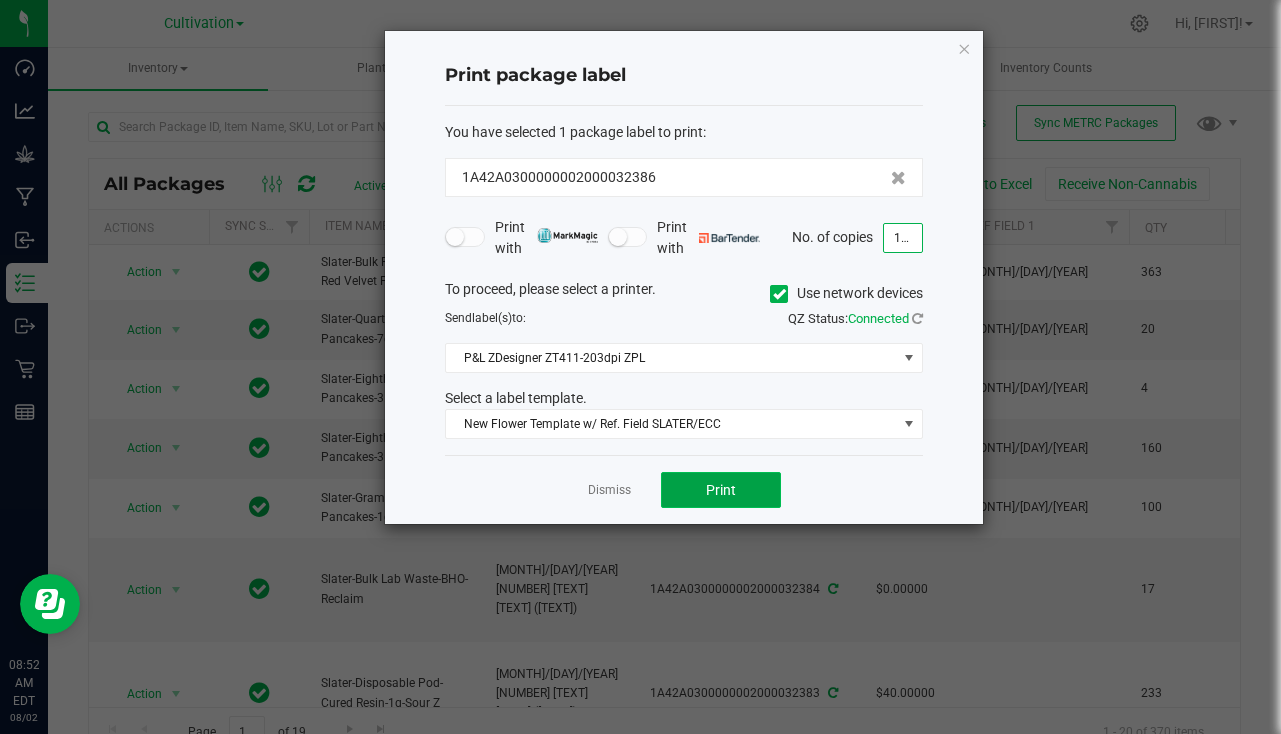 click on "Print" 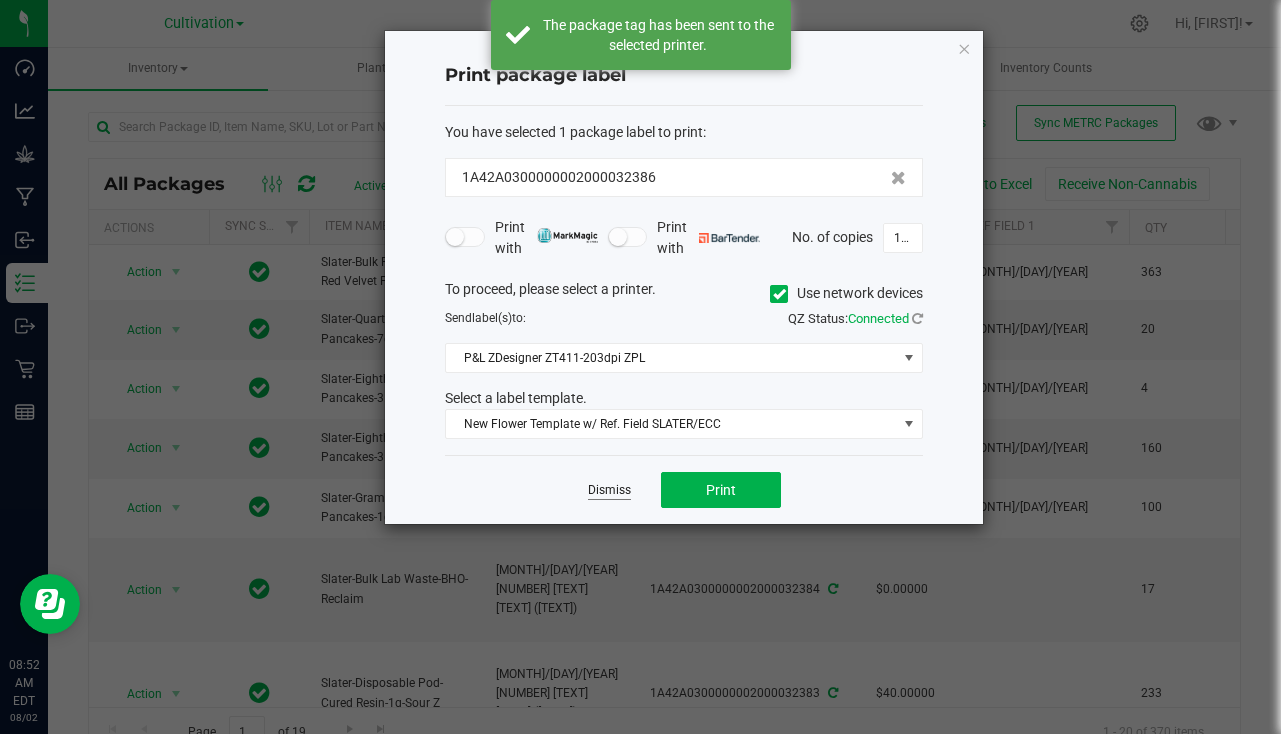 click on "Dismiss" 